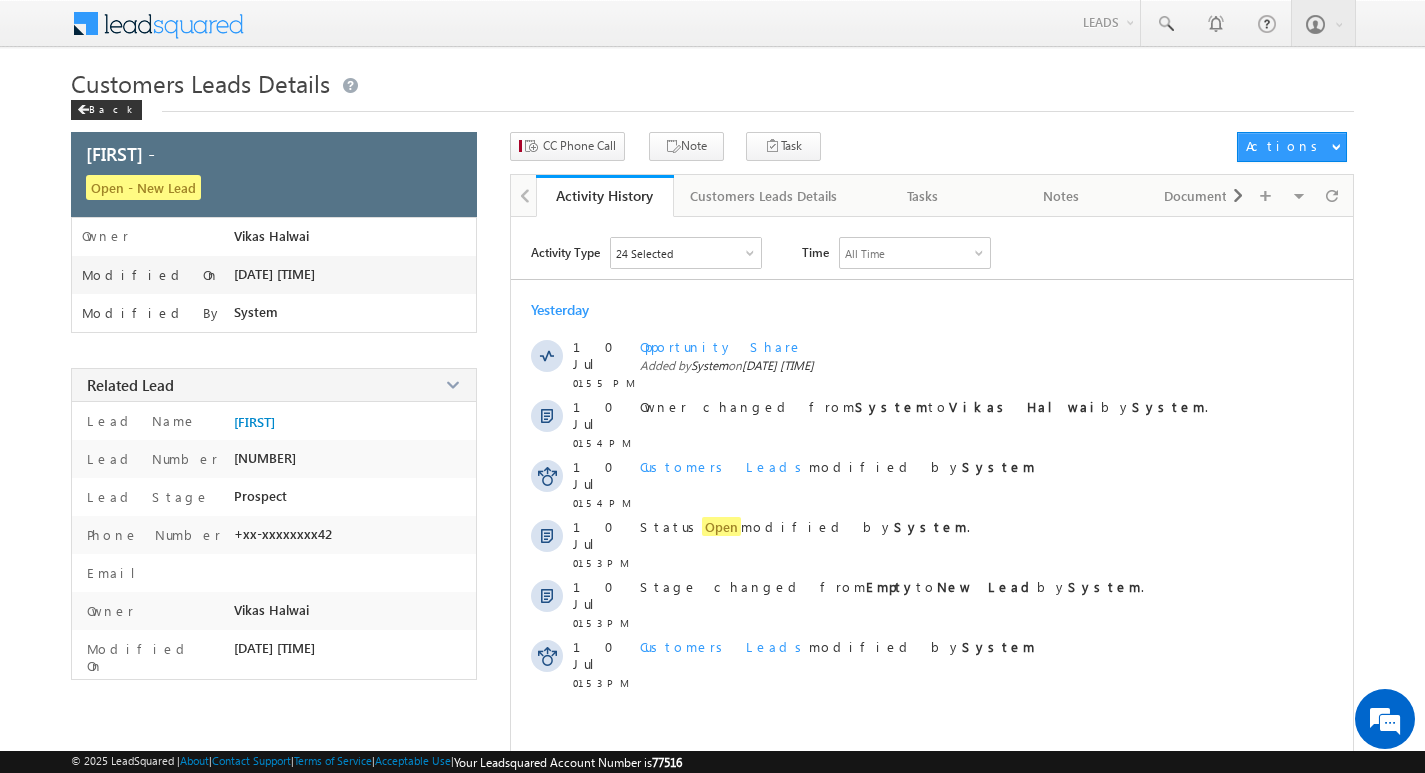 scroll, scrollTop: 0, scrollLeft: 0, axis: both 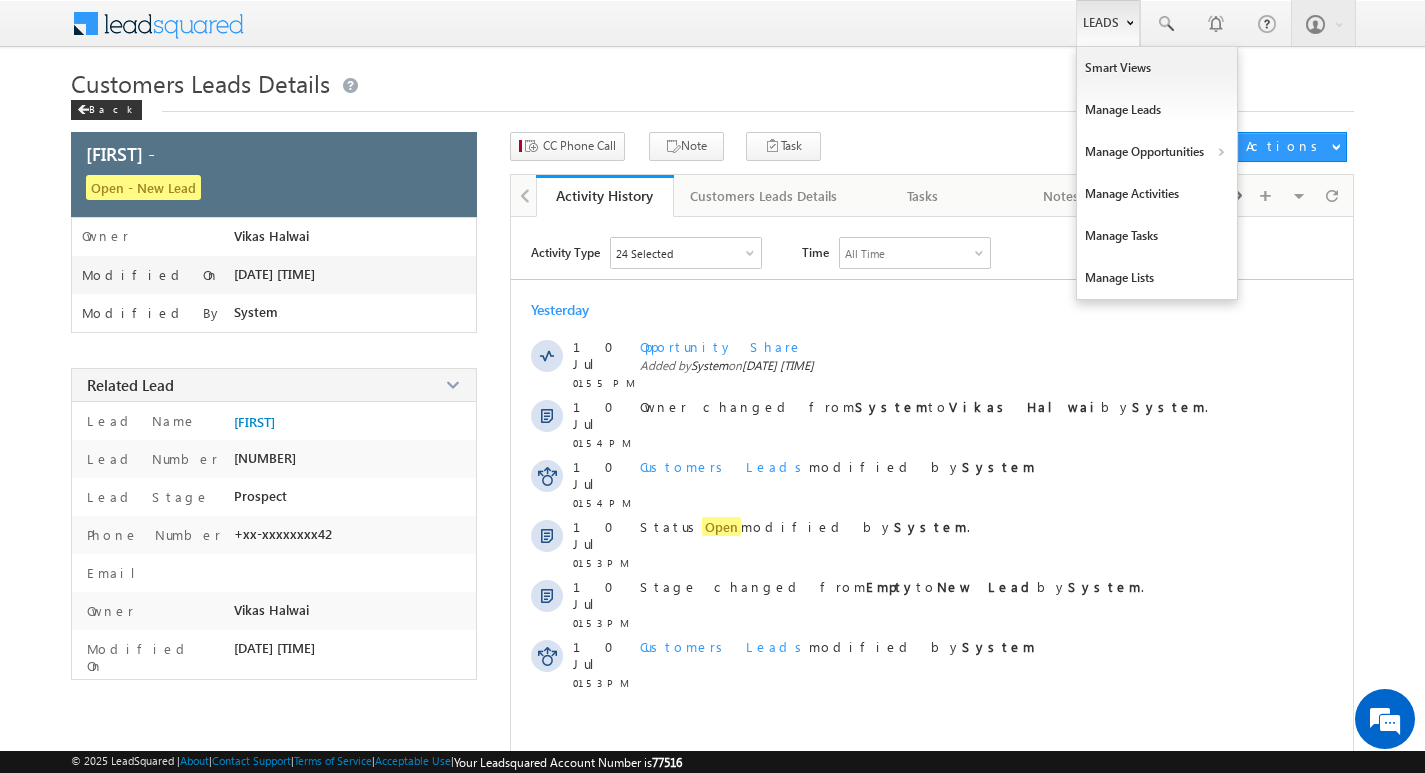 click on "Leads" at bounding box center (1108, 23) 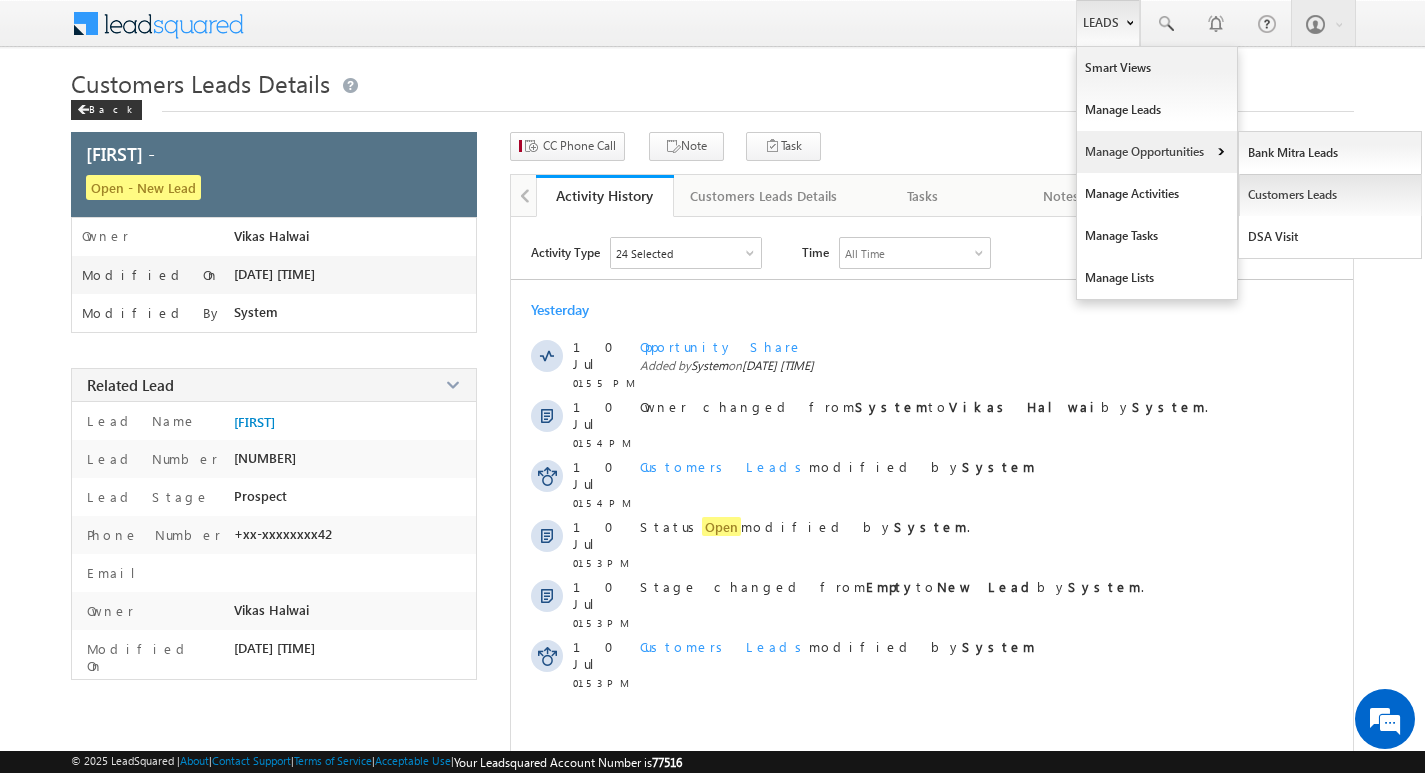 click on "Customers Leads" at bounding box center (1330, 195) 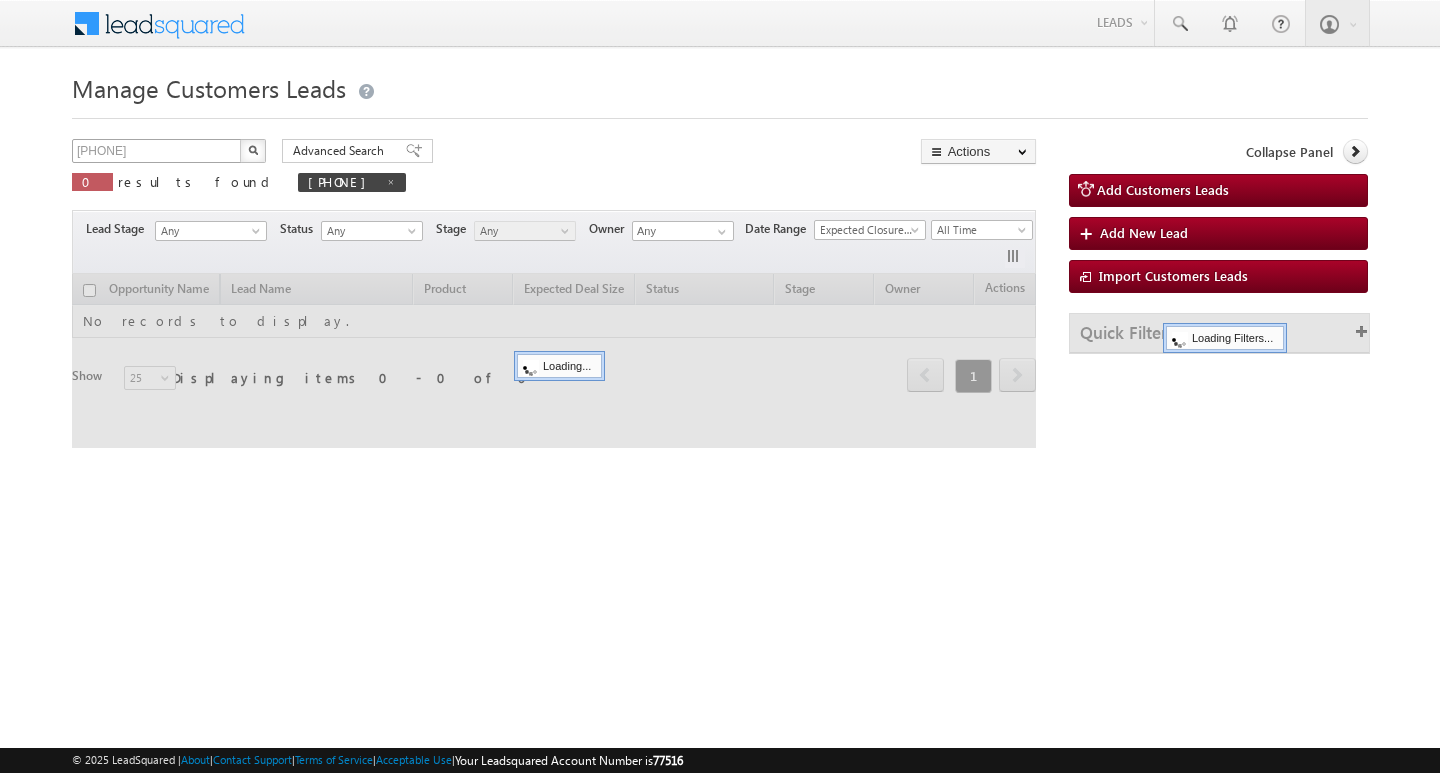 scroll, scrollTop: 0, scrollLeft: 0, axis: both 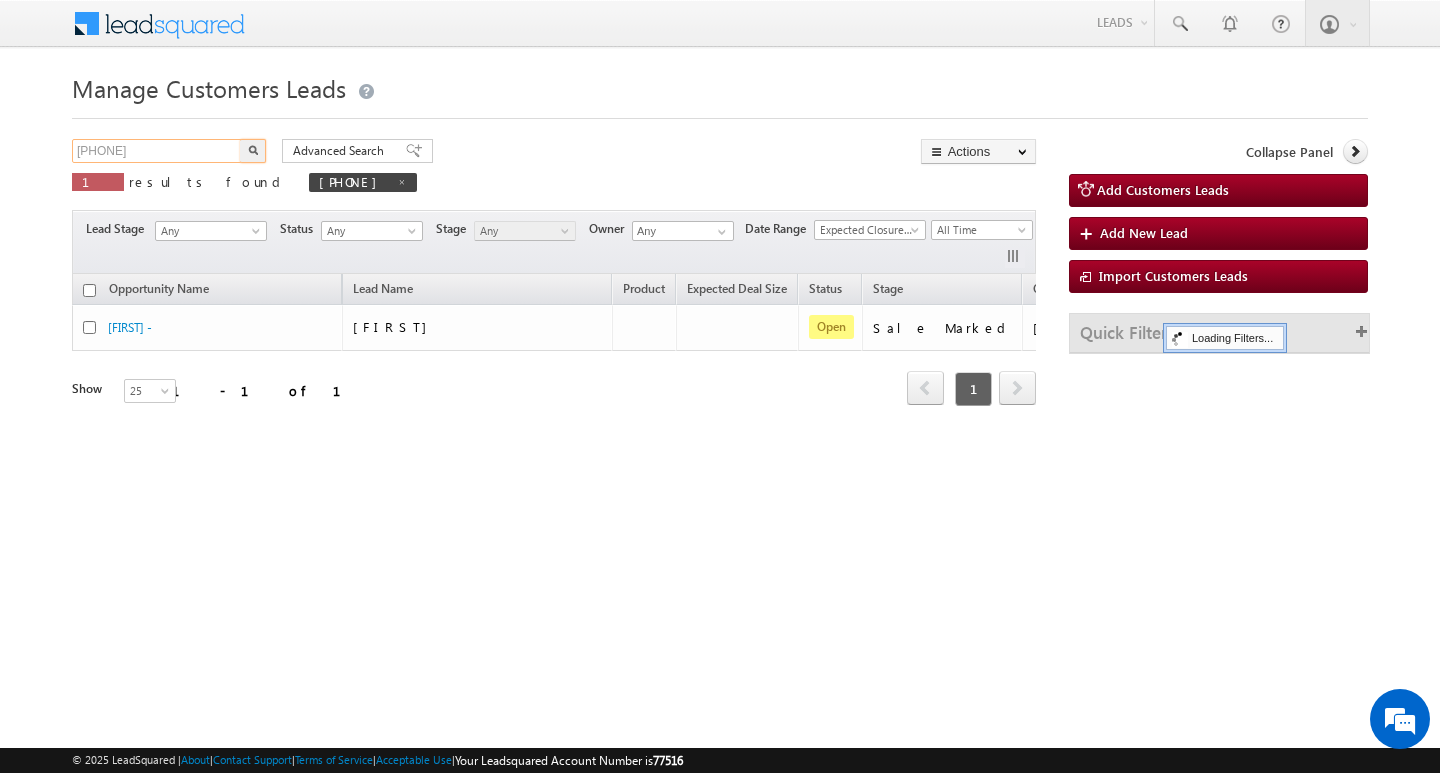 click on "[PHONE]" at bounding box center [157, 151] 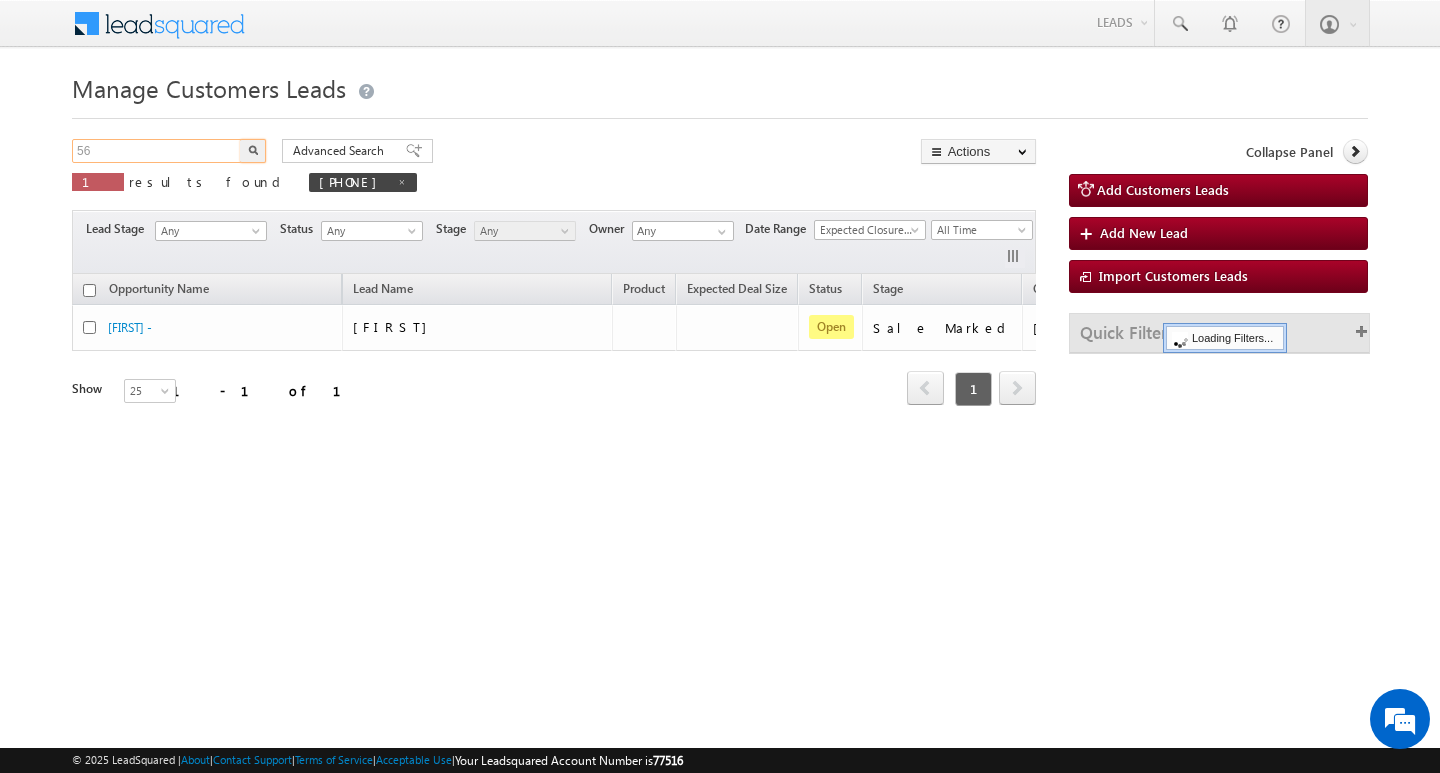 type on "5" 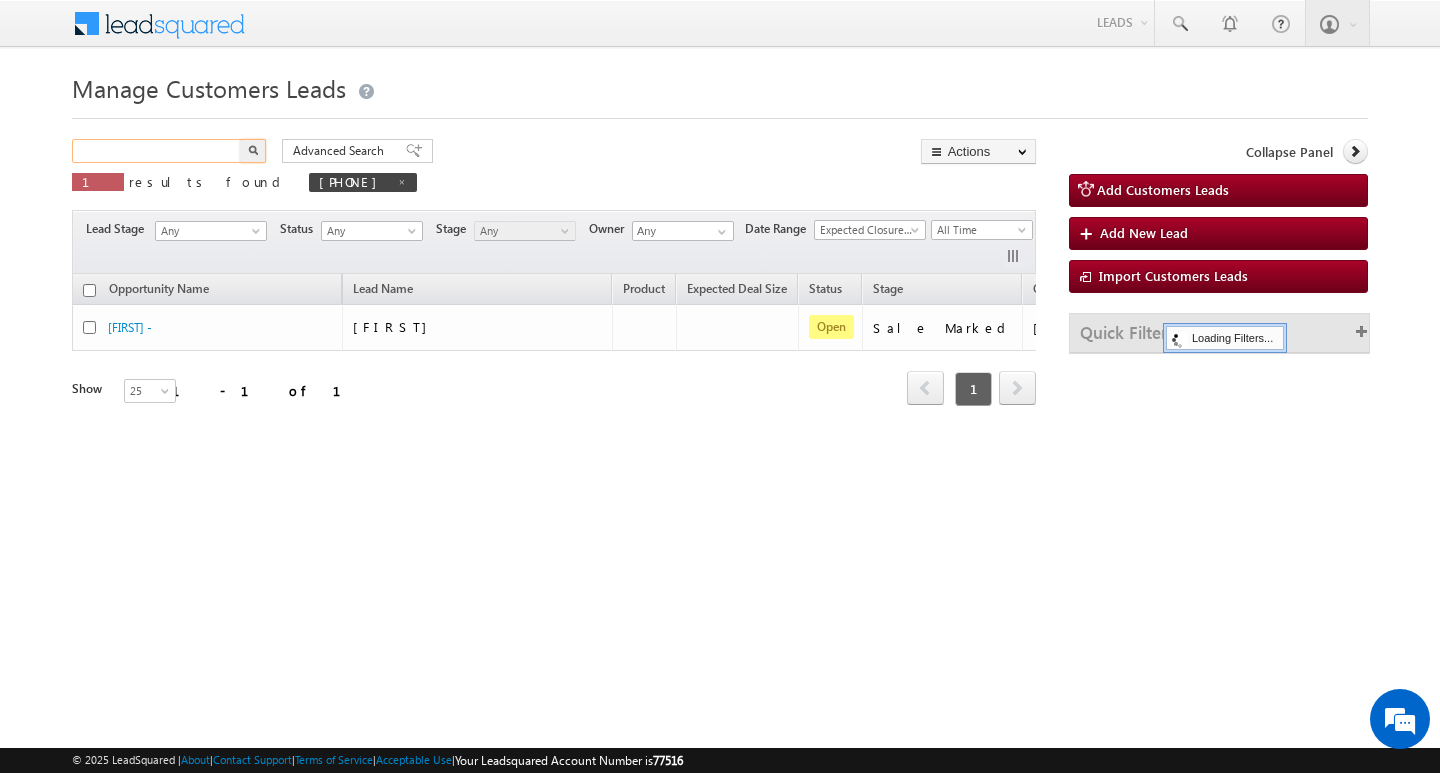 paste on "562778" 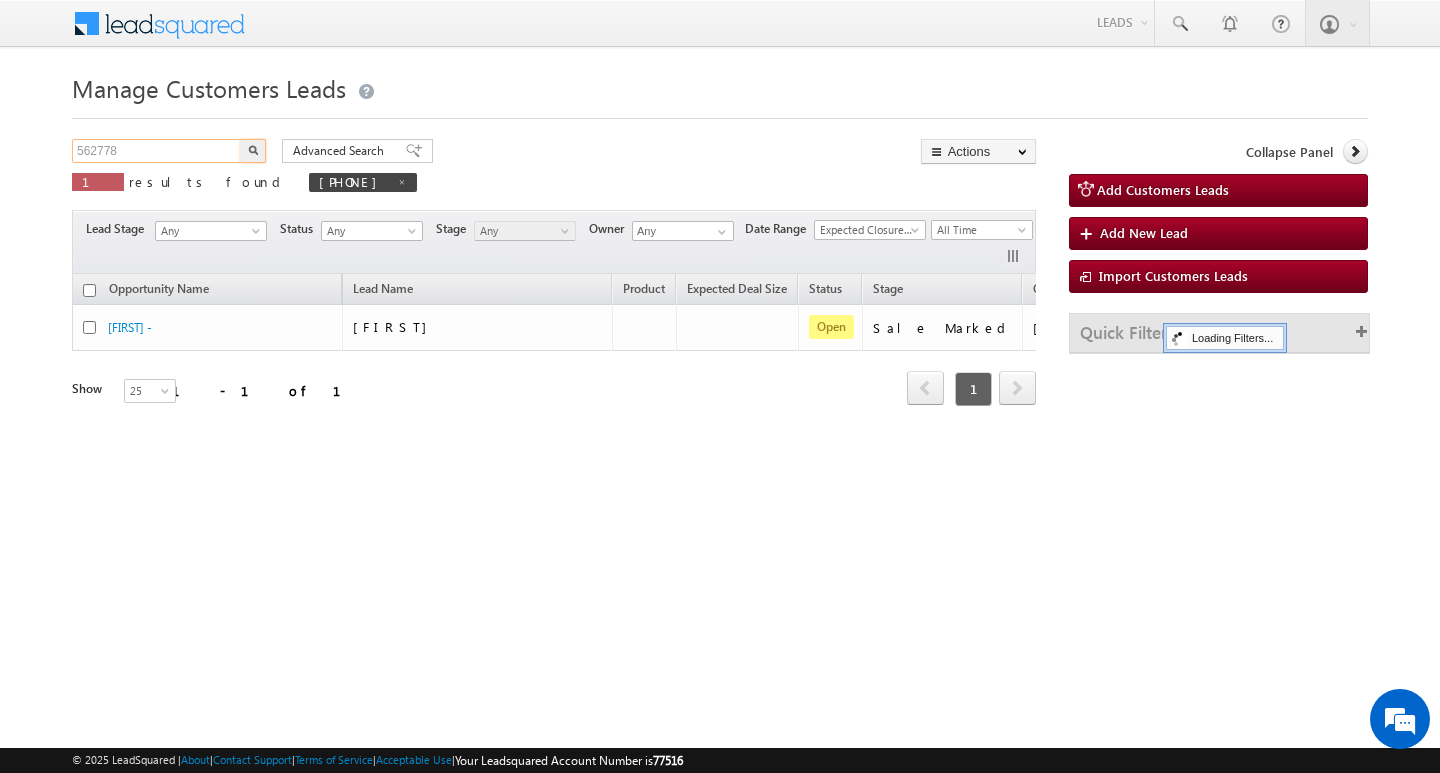 type on "562778" 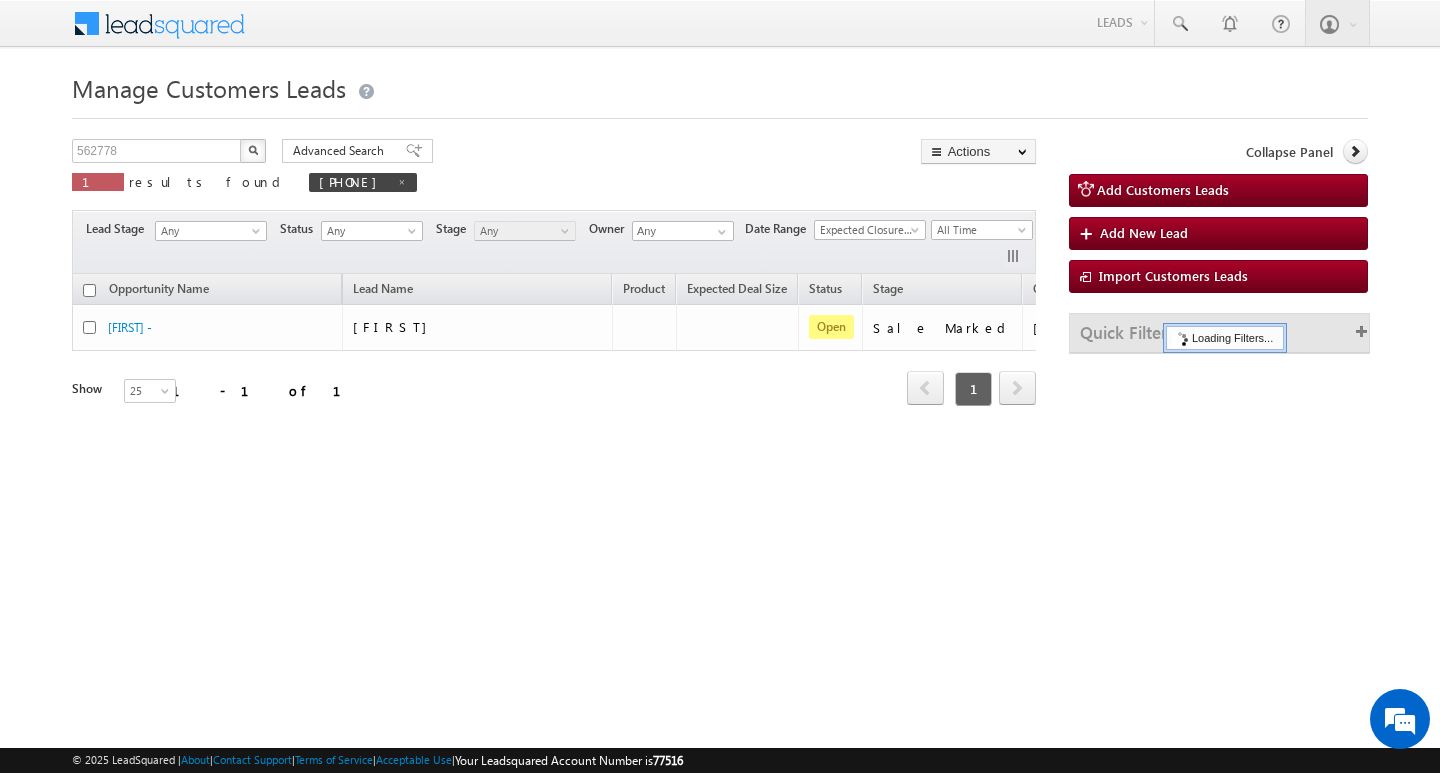 click at bounding box center (253, 151) 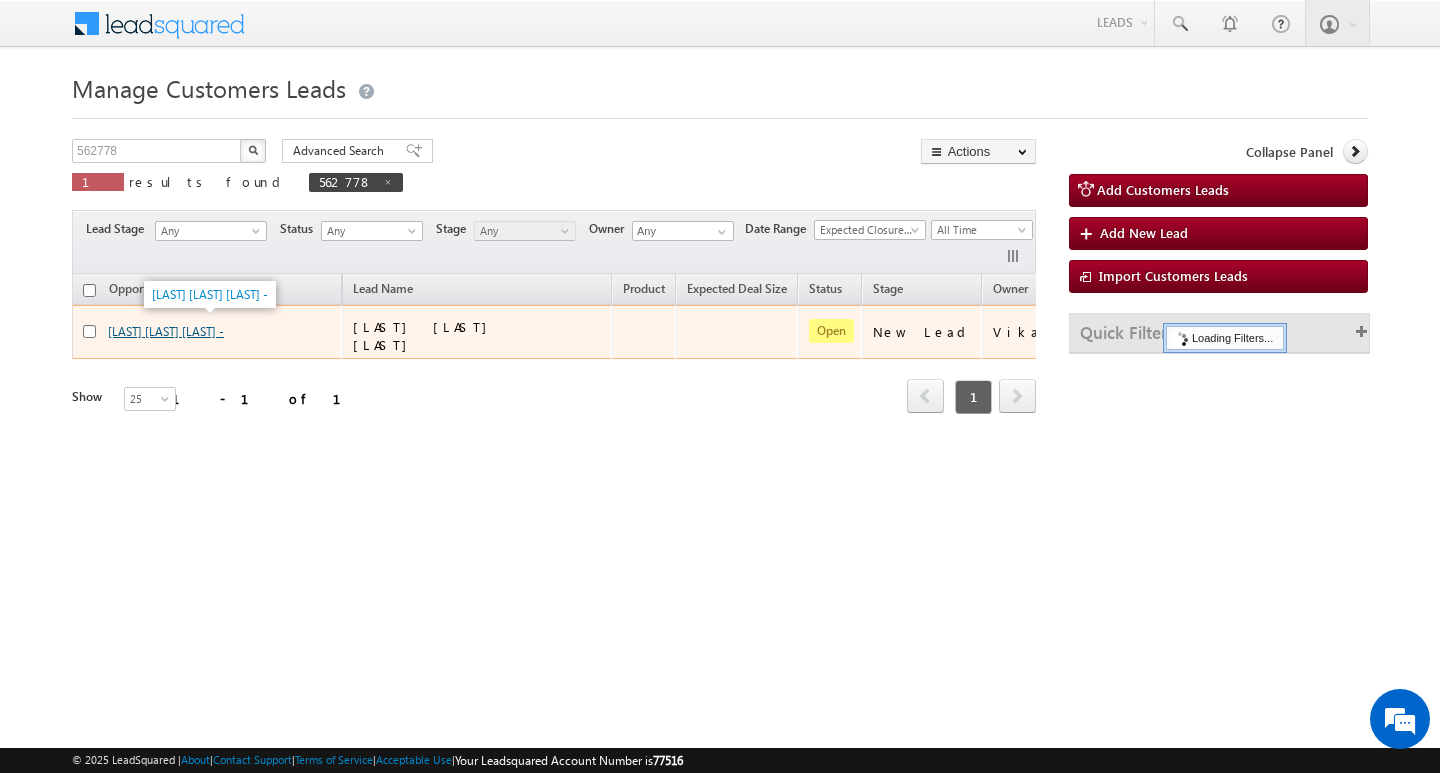 click on "[LAST] [LAST] [LAST]  -" at bounding box center [166, 331] 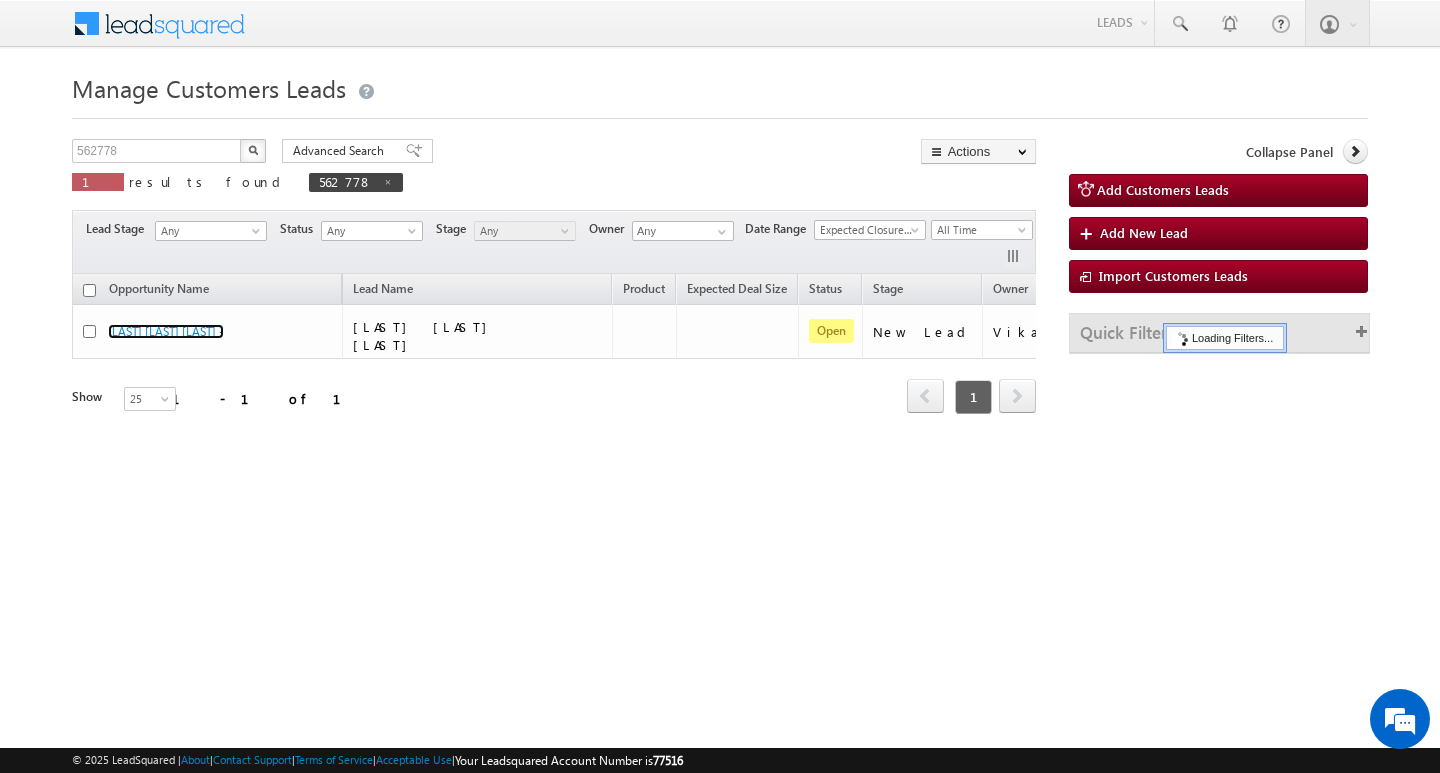 scroll, scrollTop: 0, scrollLeft: 0, axis: both 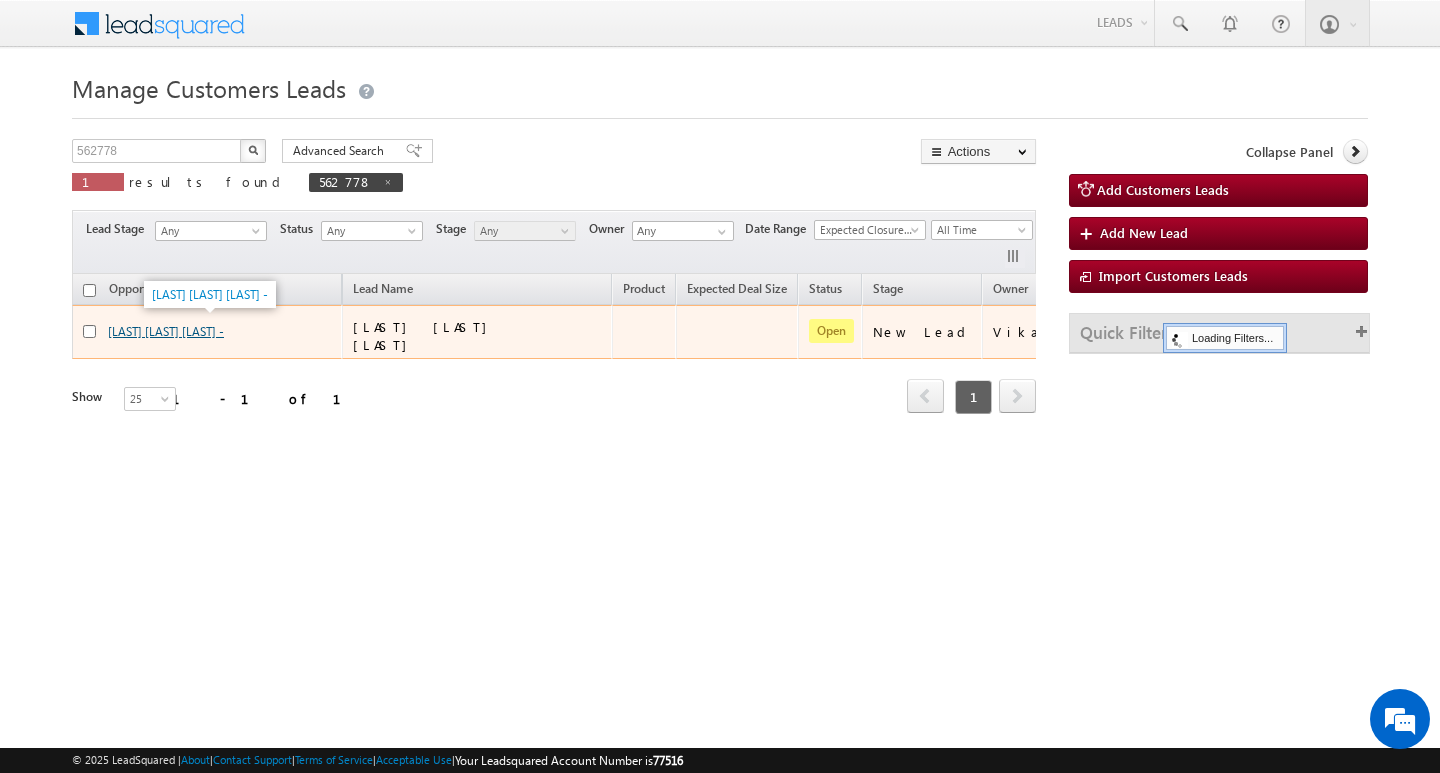 click on "[LAST] [LAST] [LAST]  -" at bounding box center [166, 331] 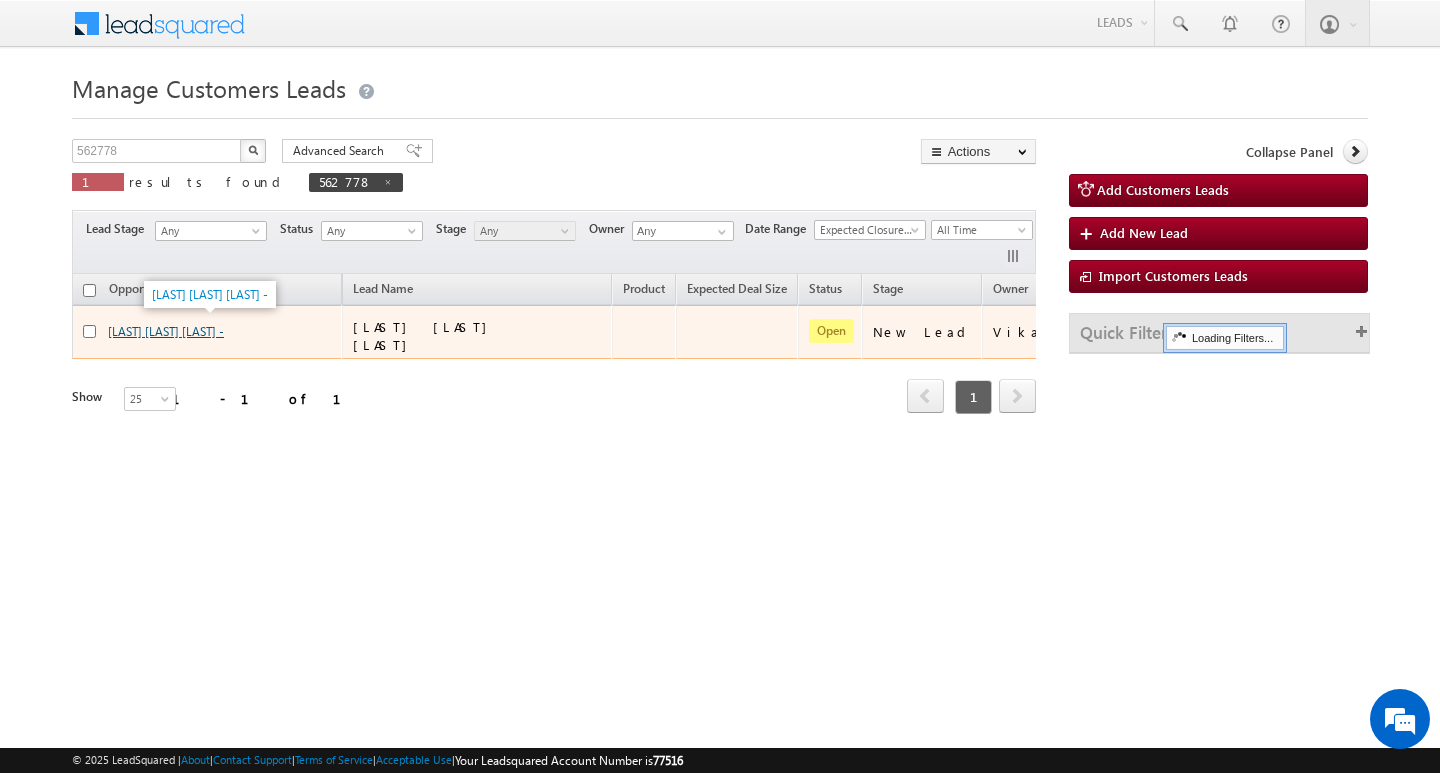 click on "[LAST] [LAST] [LAST]  -" at bounding box center [166, 331] 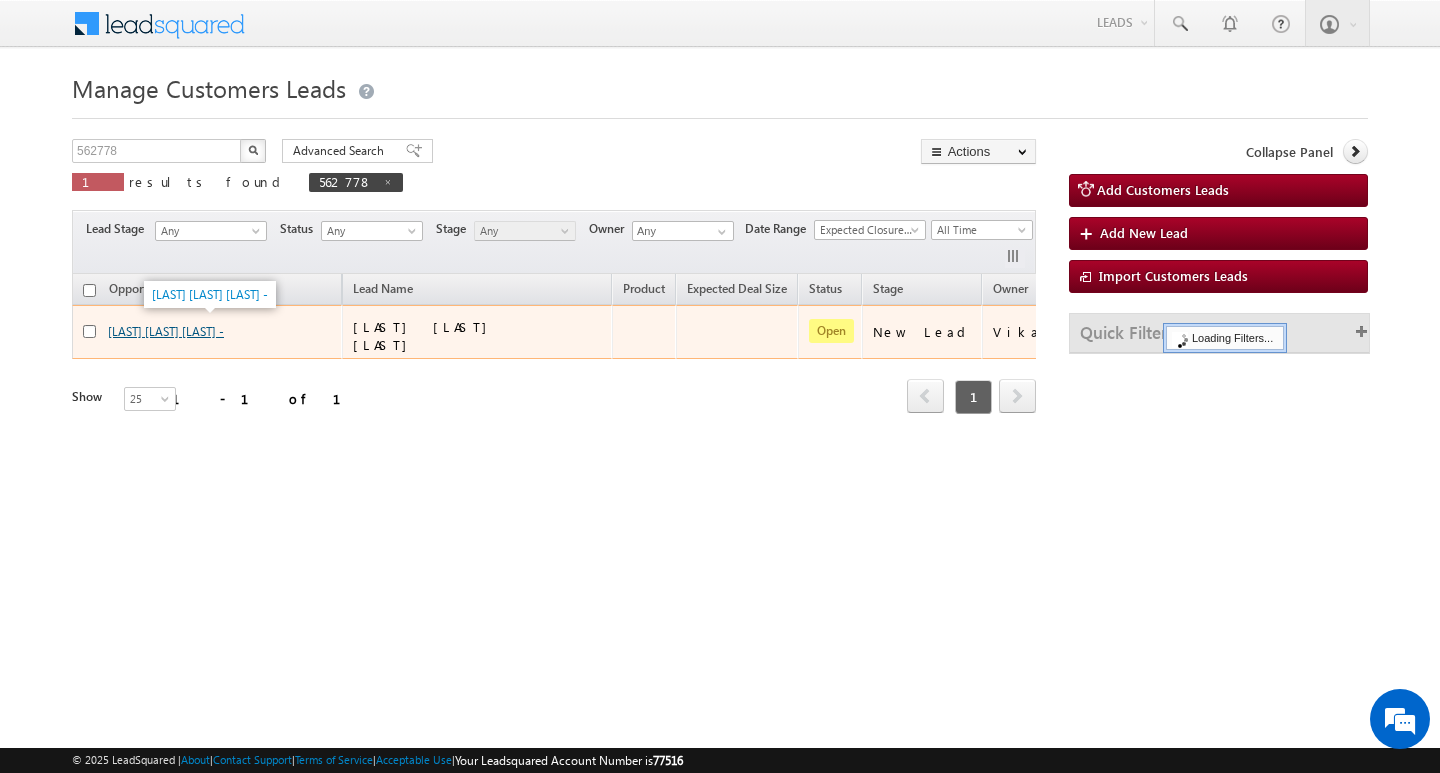 click on "[LAST] [LAST] [LAST]  -" at bounding box center [166, 331] 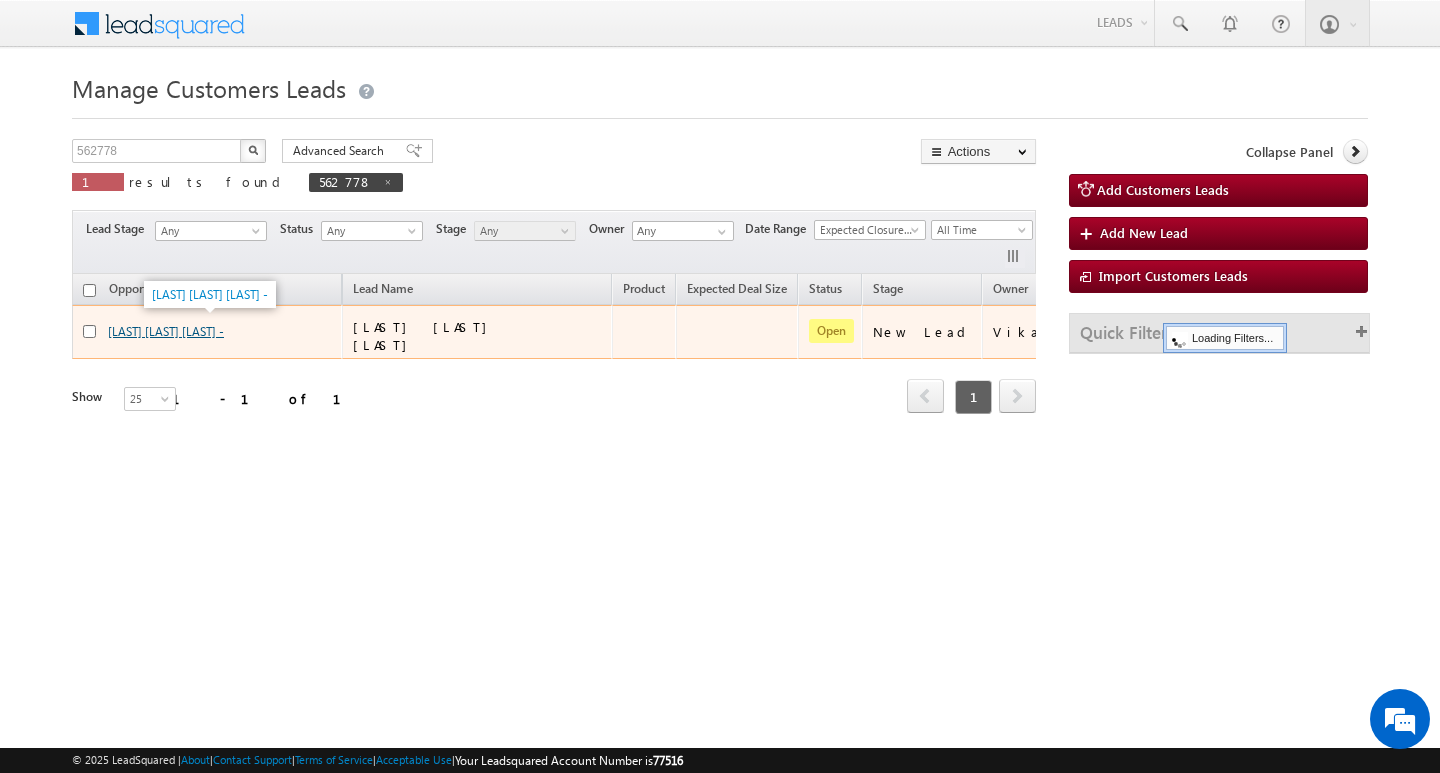 click on "[LAST] [LAST] [LAST]  -" at bounding box center [166, 331] 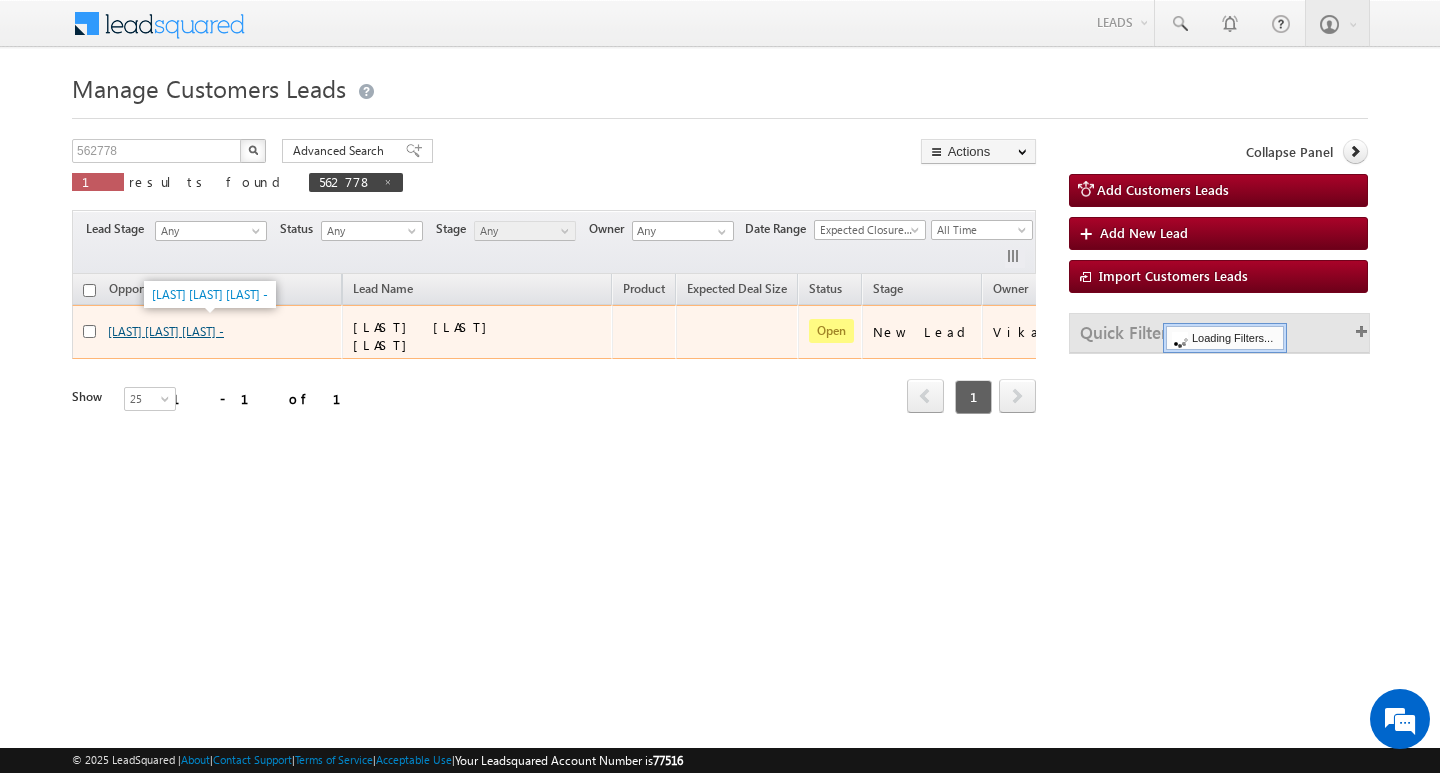 click on "[LAST] [LAST] [LAST]  -" at bounding box center (166, 331) 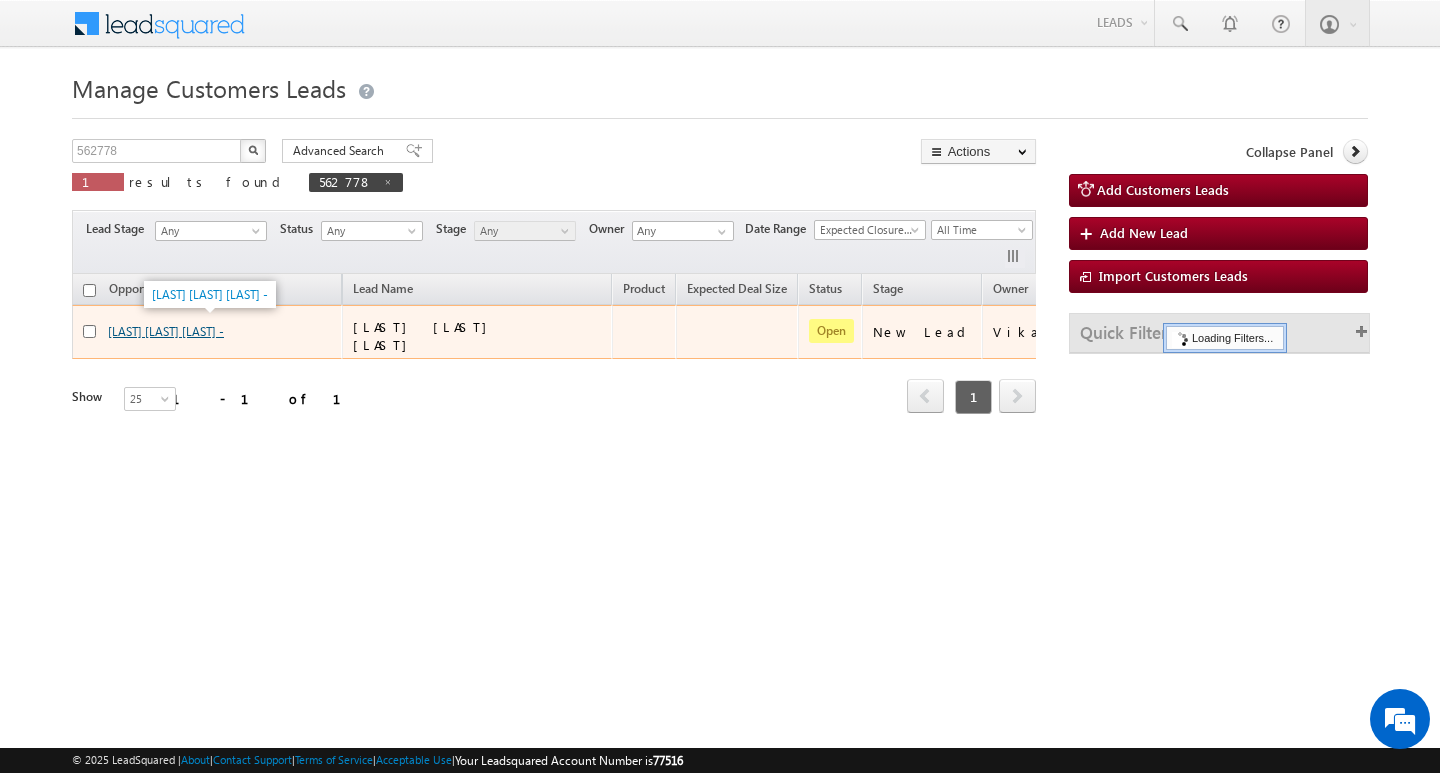 click on "[LAST] [LAST] [LAST]  -" at bounding box center [166, 331] 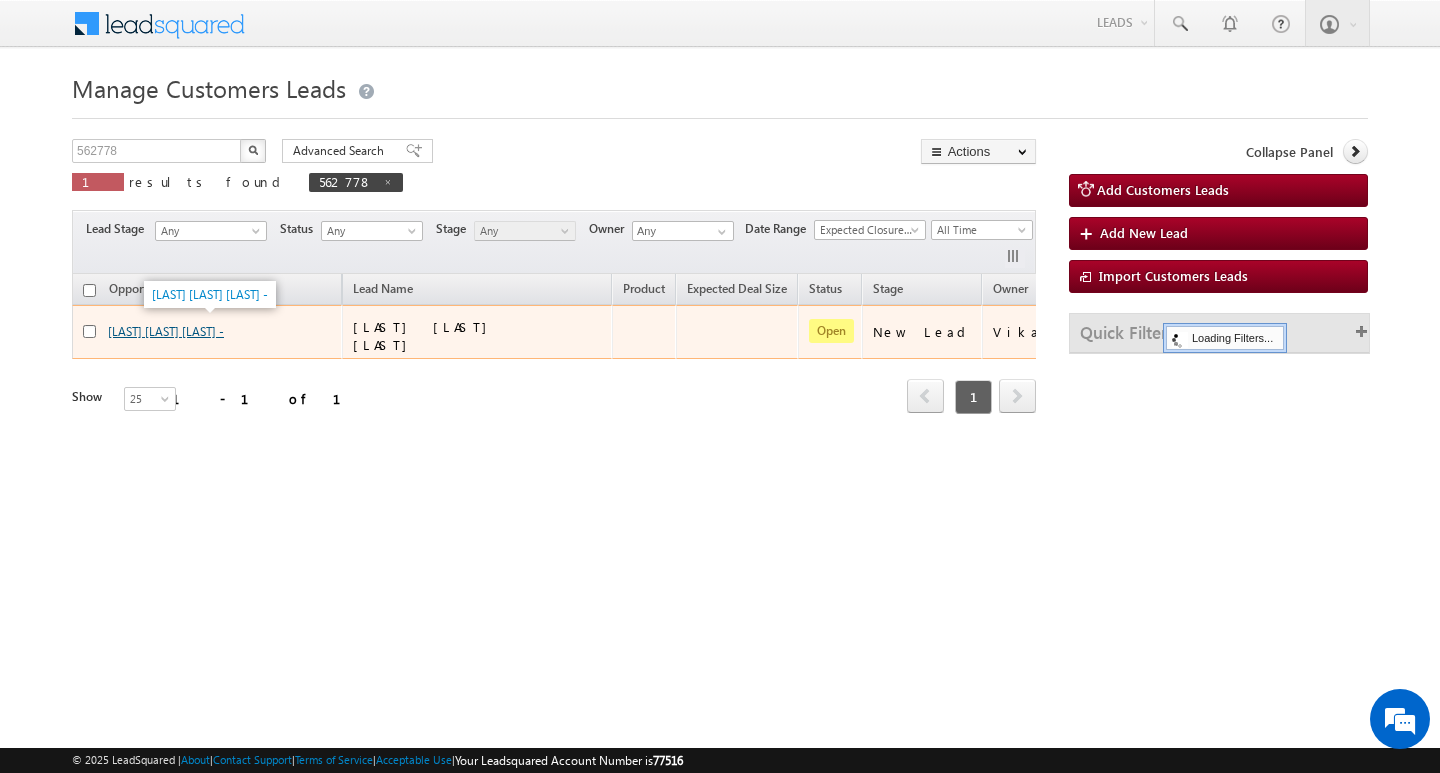 click on "[LAST] [LAST] [LAST]  -" at bounding box center [166, 331] 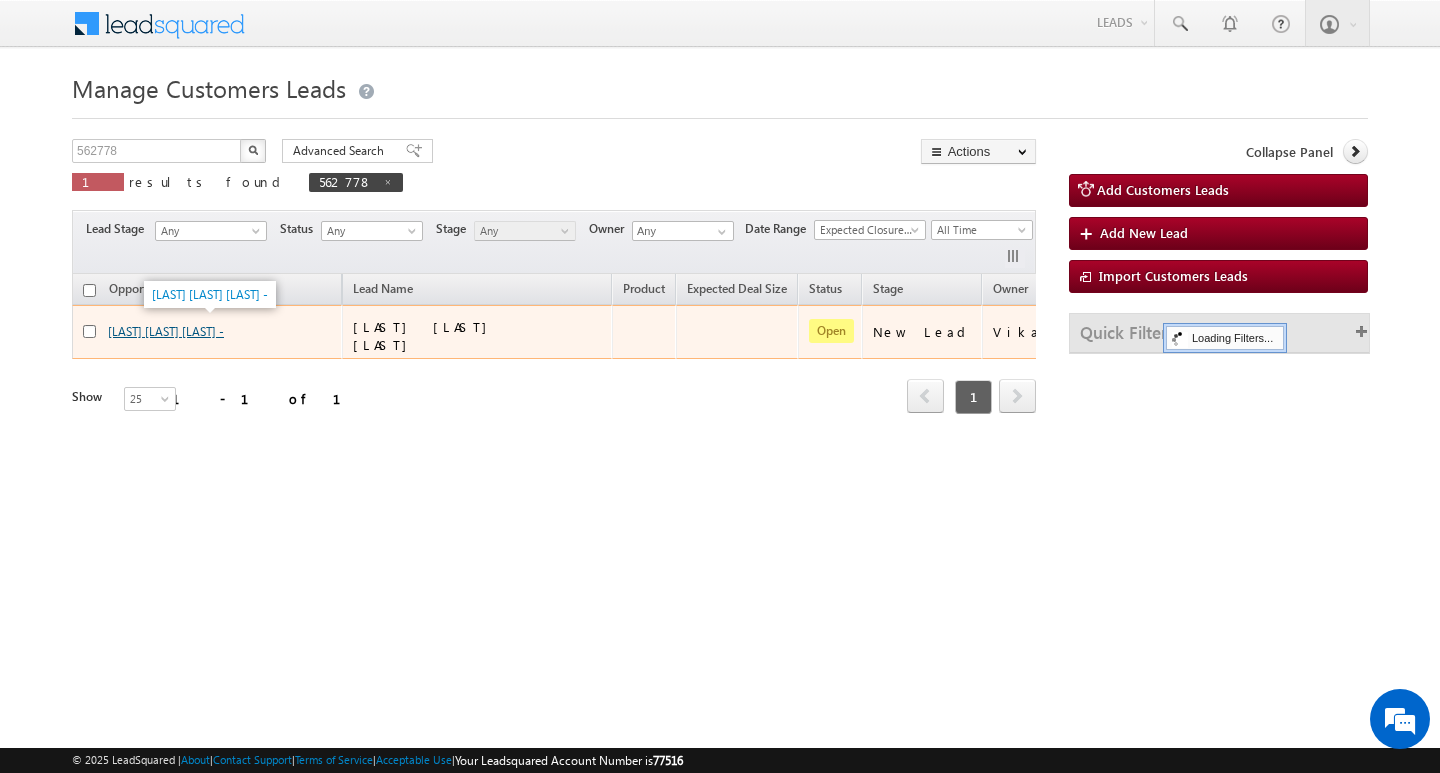 click on "[LAST] [LAST] [LAST]  -" at bounding box center [166, 331] 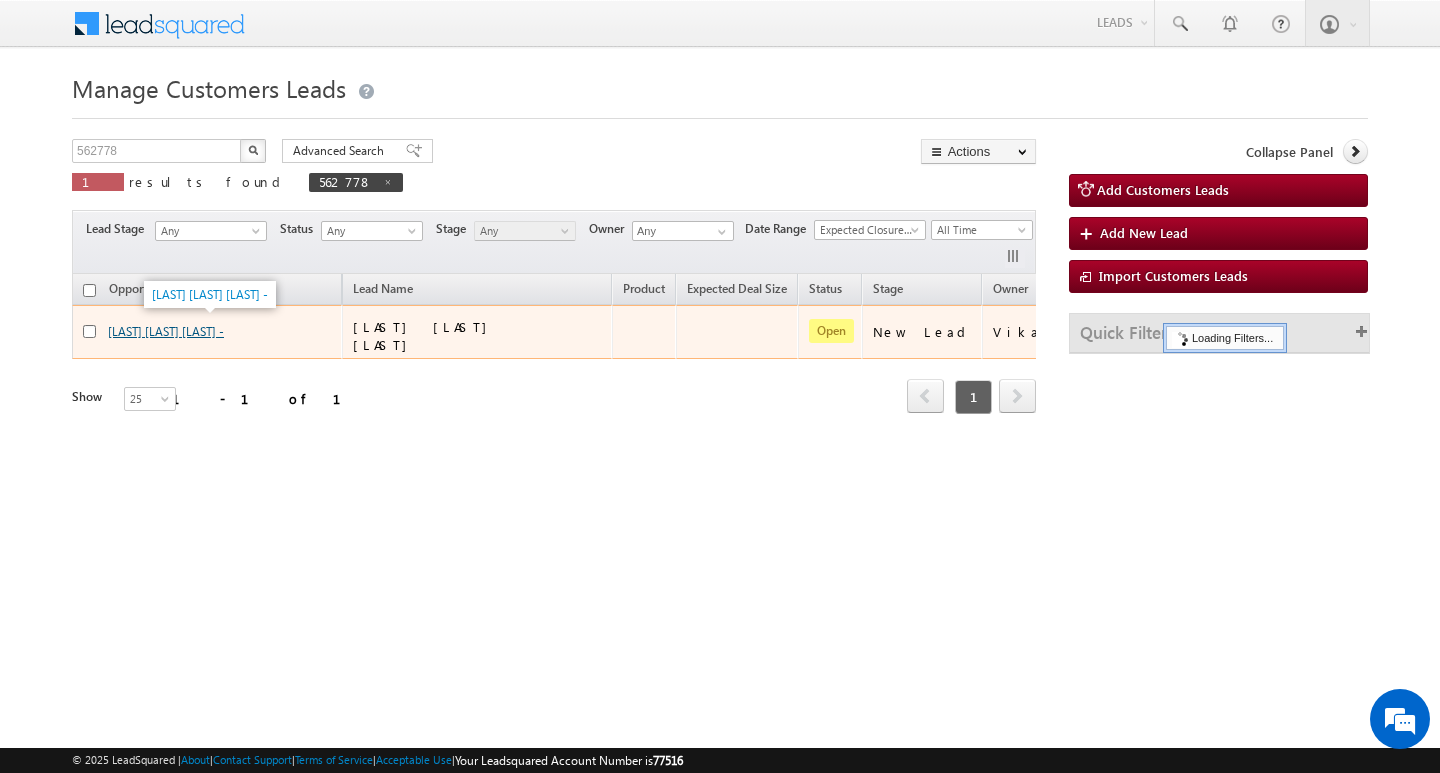 click on "[LAST] [LAST] [LAST]  -" at bounding box center [166, 331] 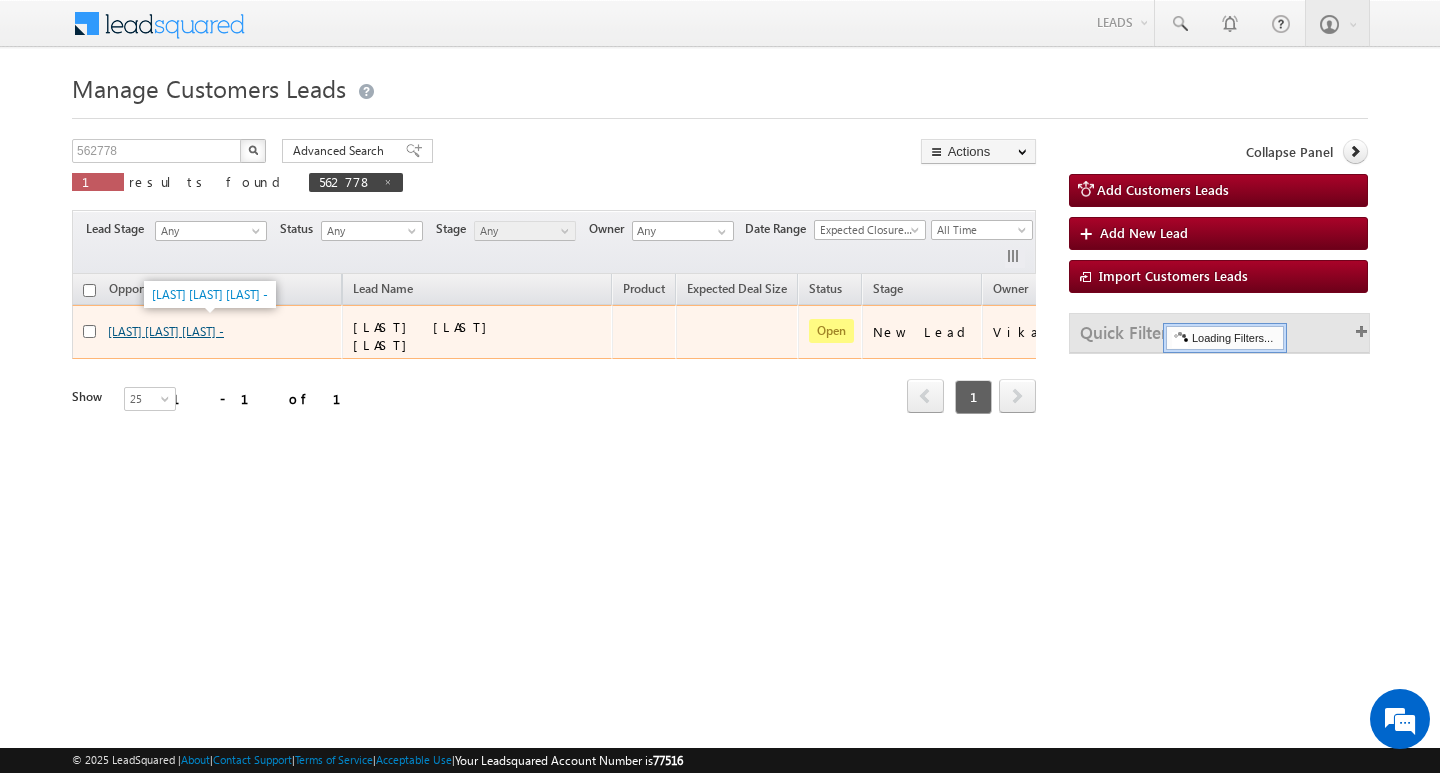click on "[LAST] [LAST] [LAST]  -" at bounding box center (166, 331) 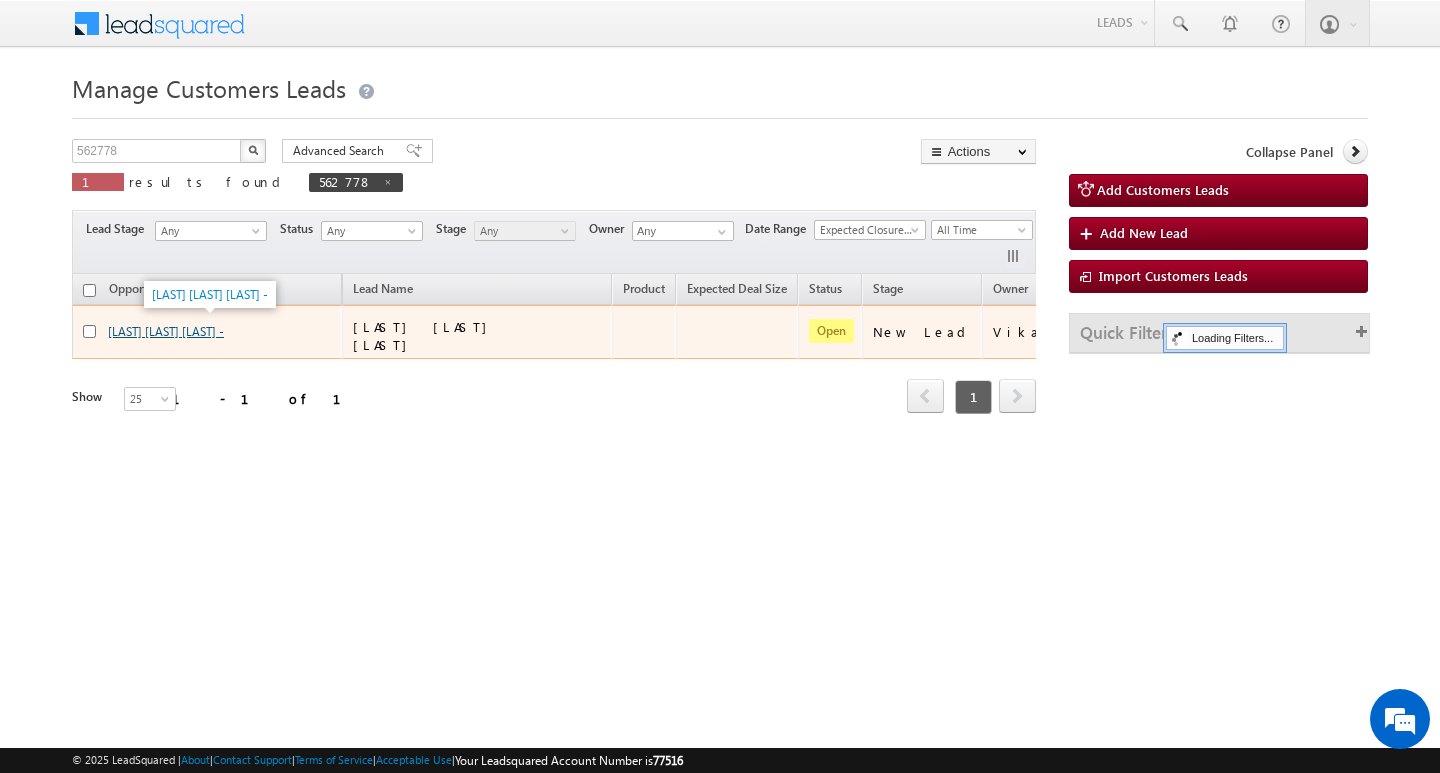 click on "[LAST] [LAST] [LAST]  -" at bounding box center [166, 331] 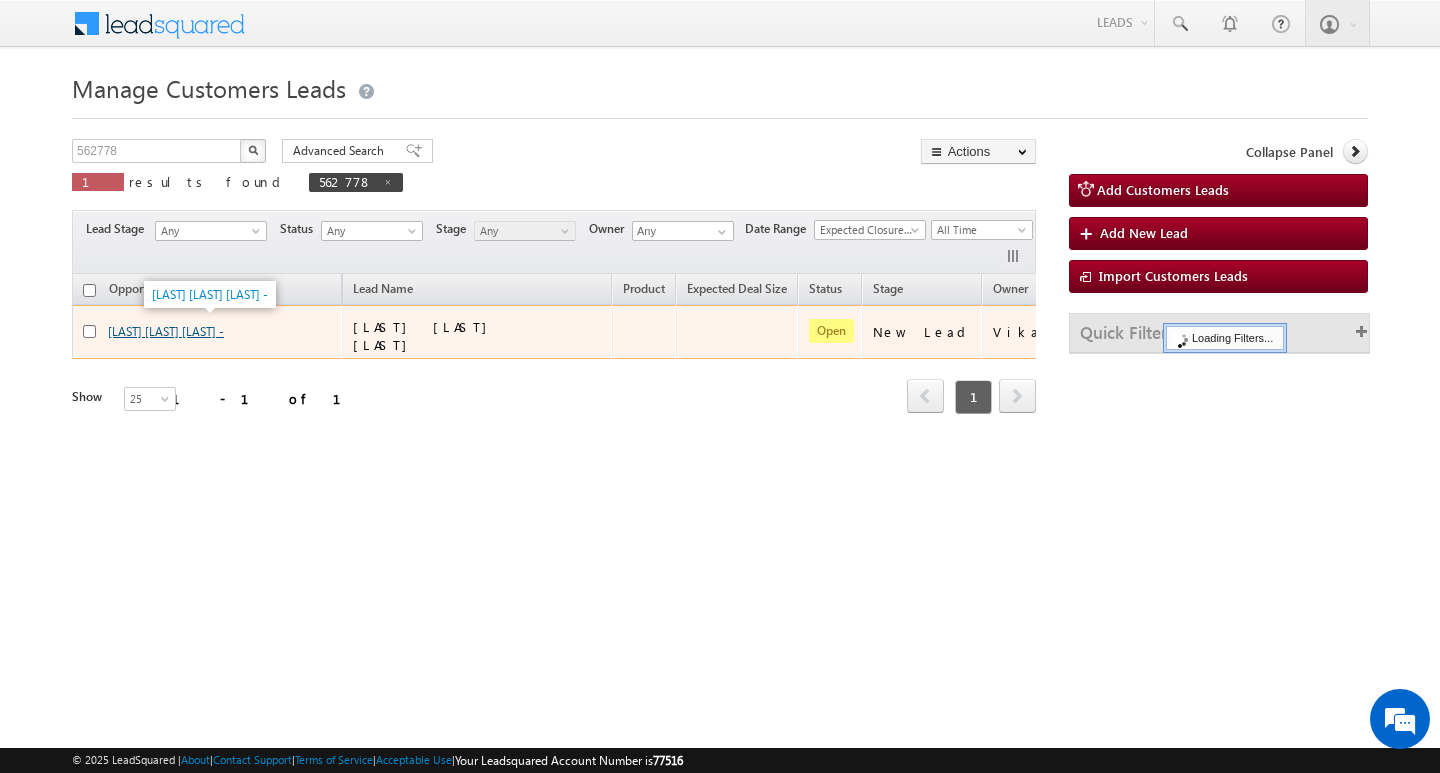 click on "[LAST] [LAST] [LAST]  -" at bounding box center [166, 331] 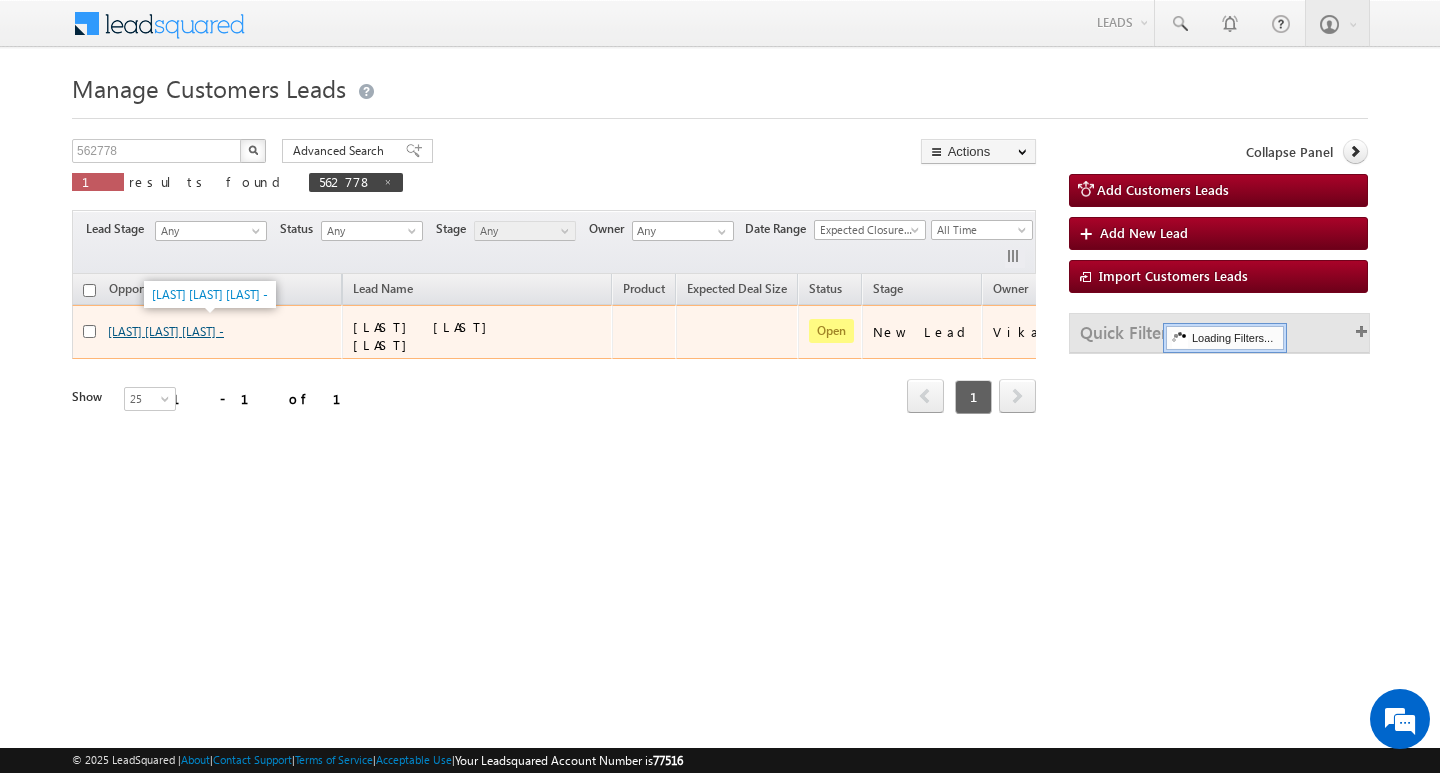 click on "[LAST] [LAST] [LAST]  -" at bounding box center (166, 331) 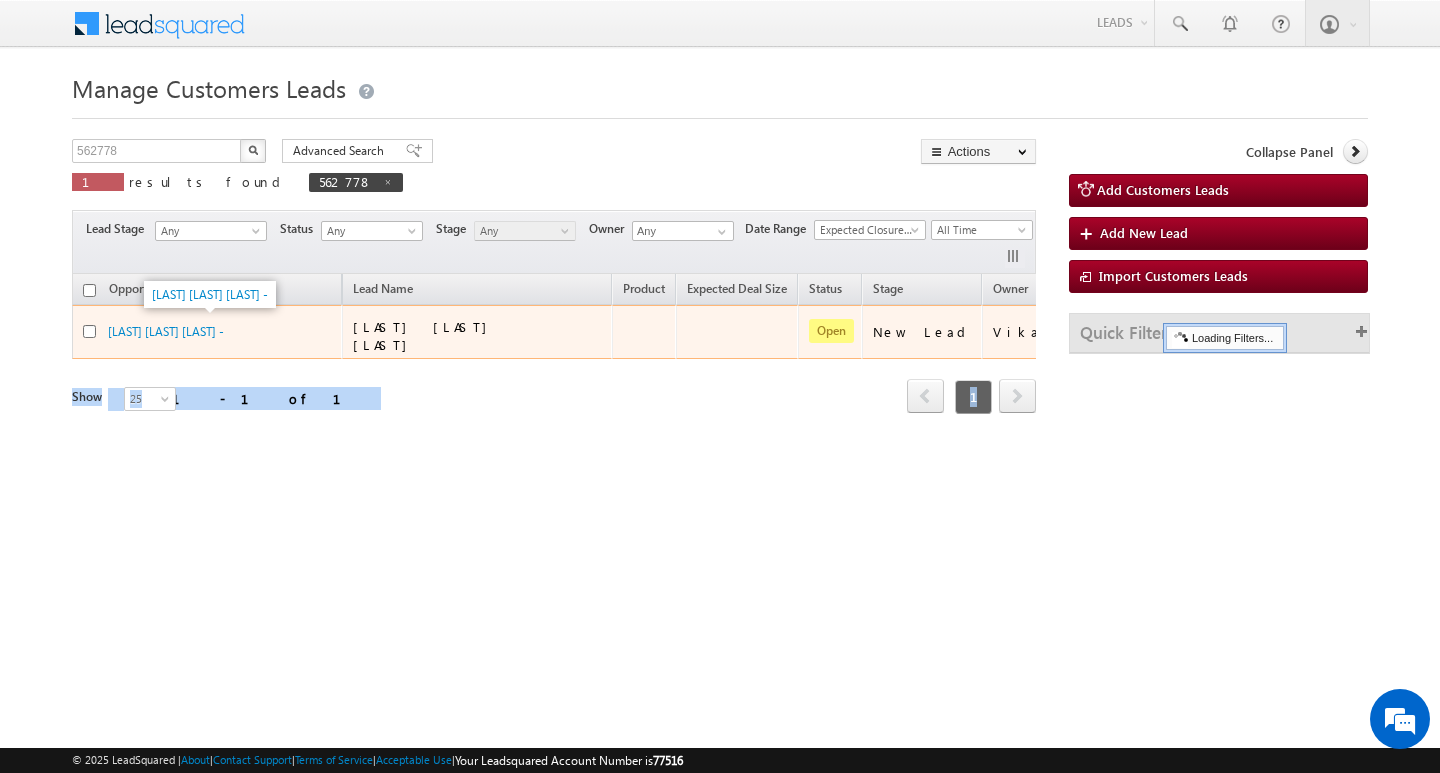 click on "Opportunity Name
Lead Name     Product         Expected Deal Size
Status       Stage     Owner
Actions
[LAST] [LAST] [LAST]  -    [LAST] [LAST] [LAST]              Open New Lead [FIRST] [LAST]               Refresh first prev 1 next last 1 - 1 of 1
Show
15
25
50
100
200
25" at bounding box center (554, 356) 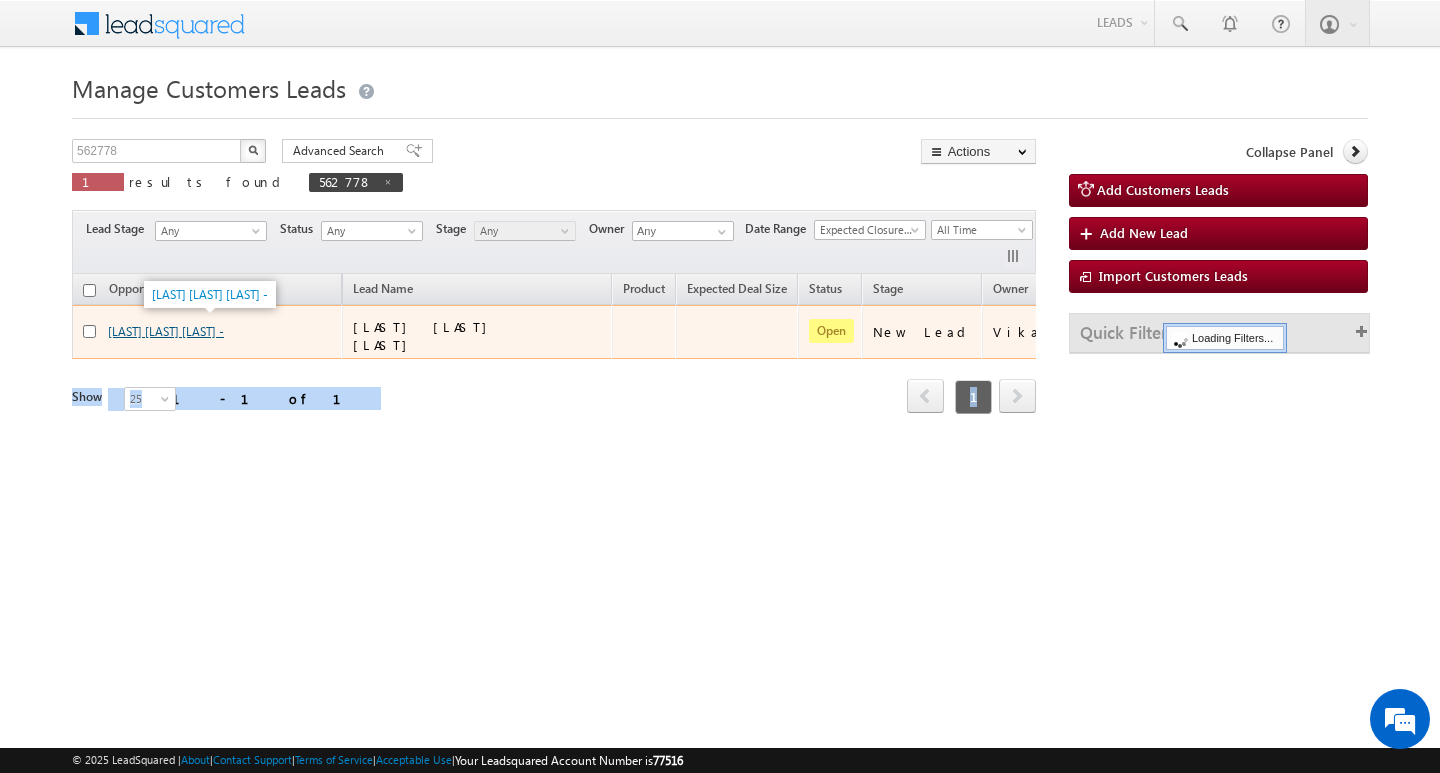 click on "[LAST] [LAST] [LAST]  -" at bounding box center (166, 331) 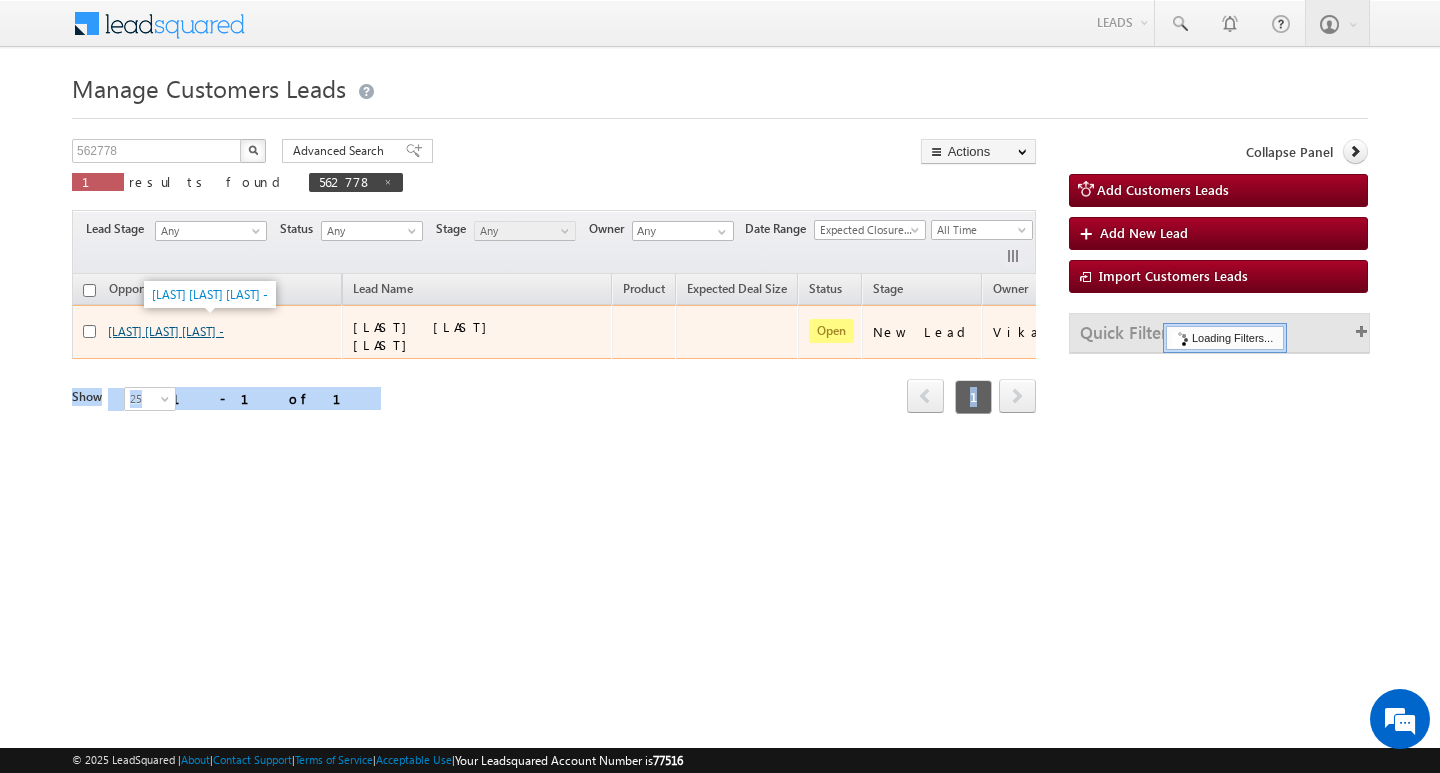 click on "[LAST] [LAST] [LAST]  -" at bounding box center [166, 331] 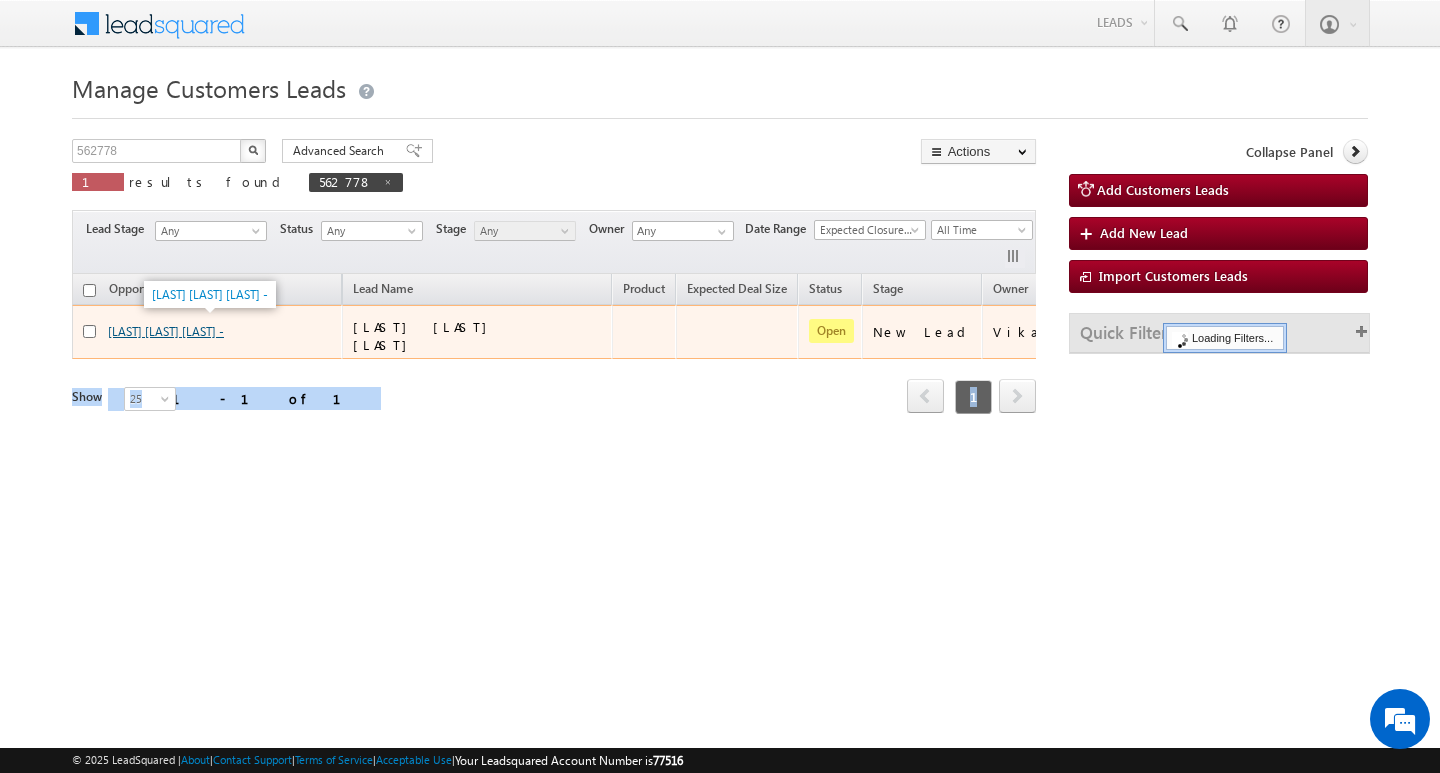 click on "[LAST] [LAST] [LAST]  -" at bounding box center [166, 331] 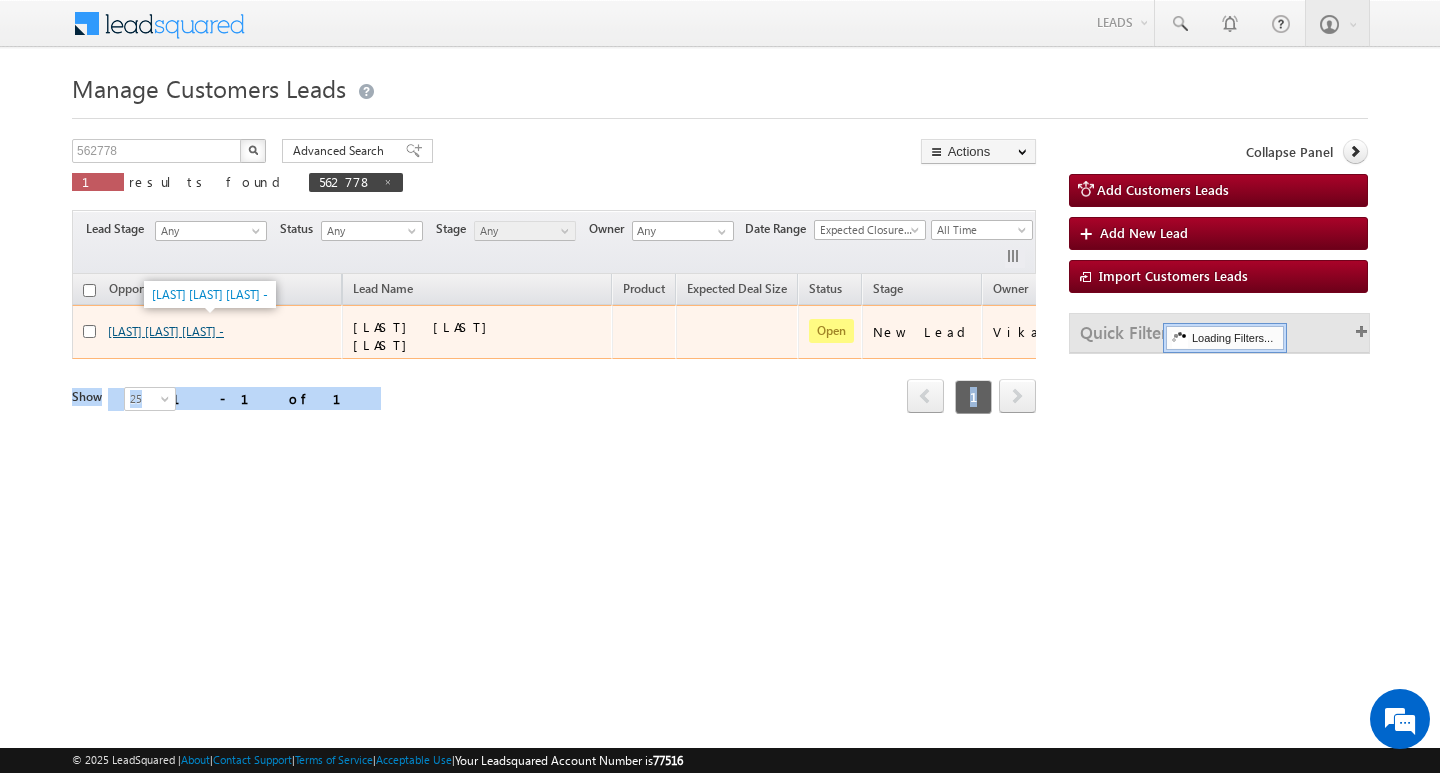 click on "[LAST] [LAST] [LAST]  -" at bounding box center (166, 331) 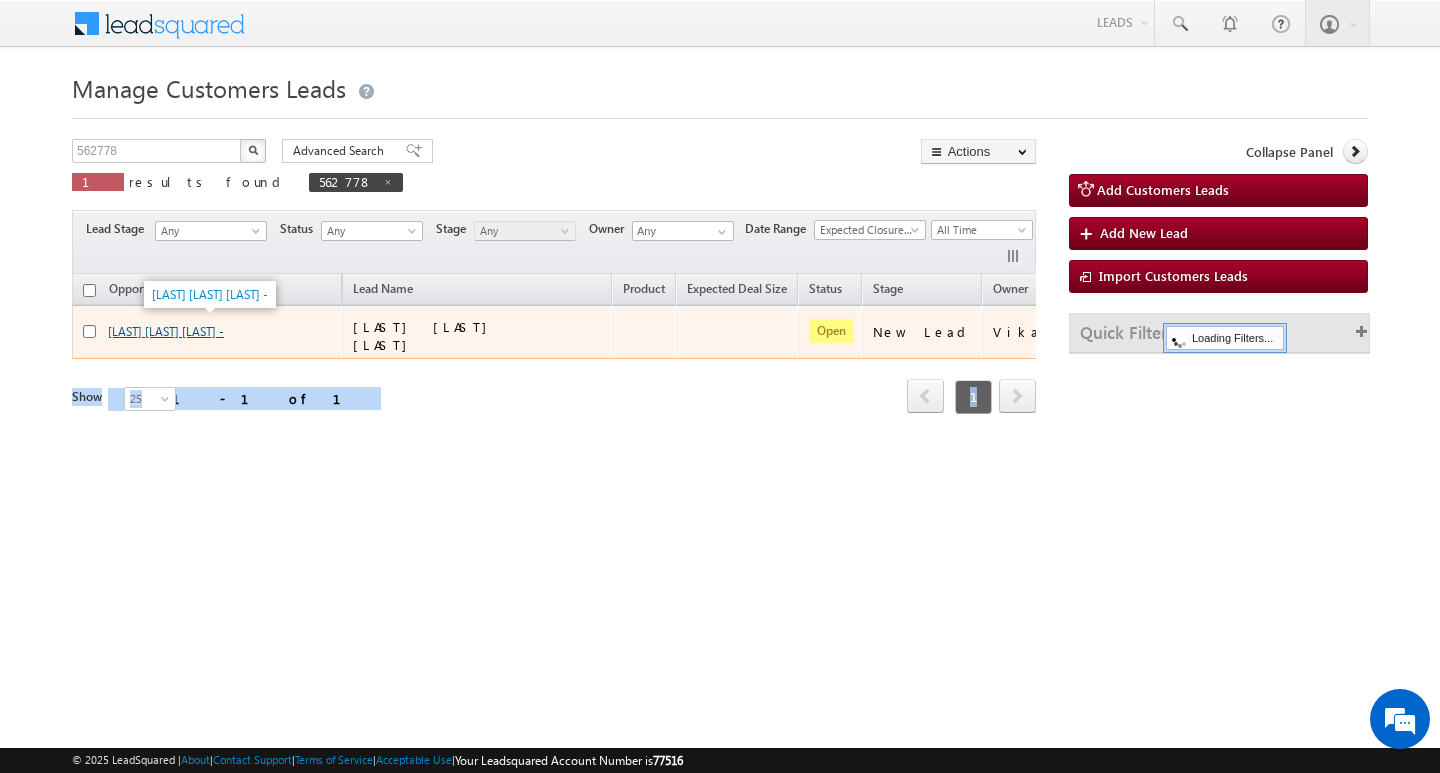 click on "[LAST] [LAST] [LAST]  -" at bounding box center [166, 331] 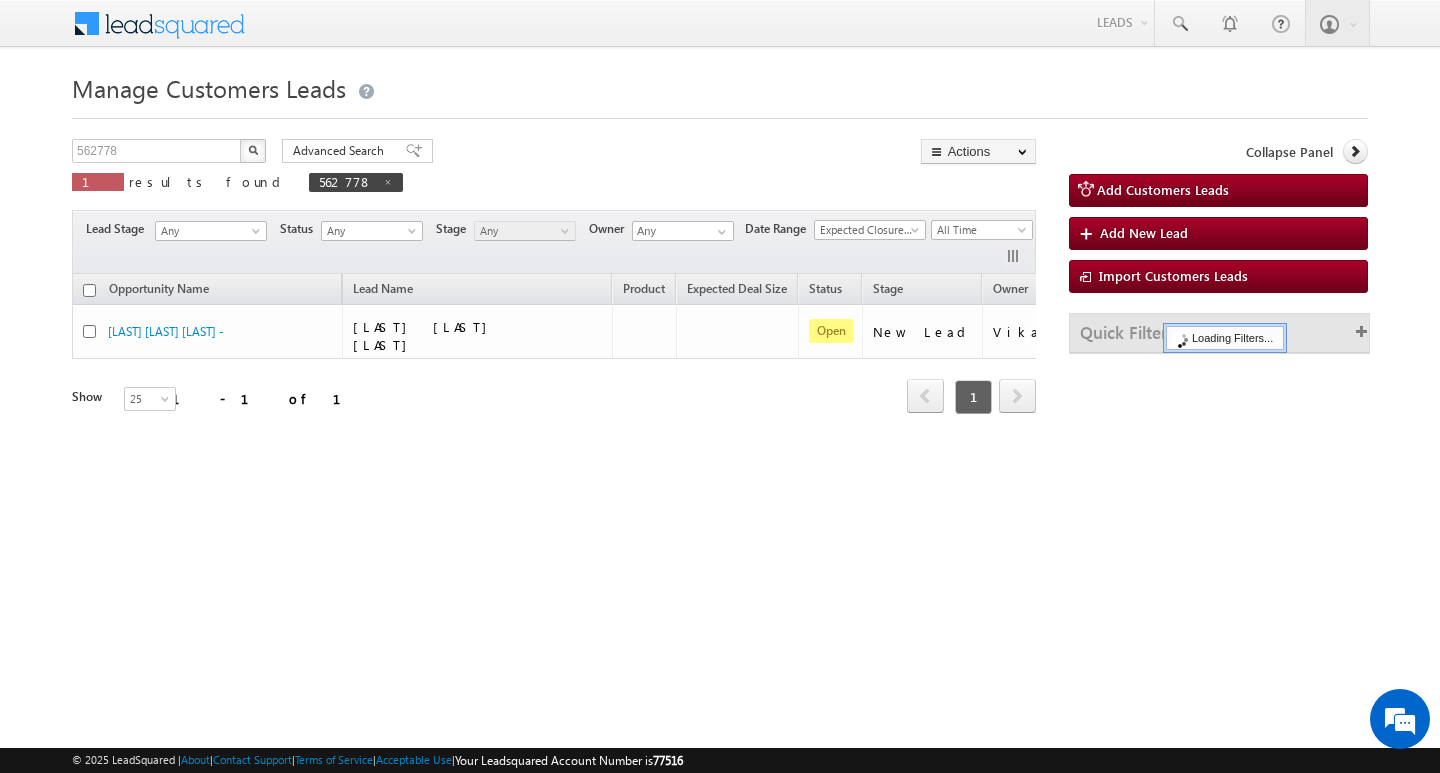 click on "Menu
[FIRST] [LAST]
[FIRST] .[DOMAIN]@[DOMAIN].[DOMAIN]" at bounding box center (720, 308) 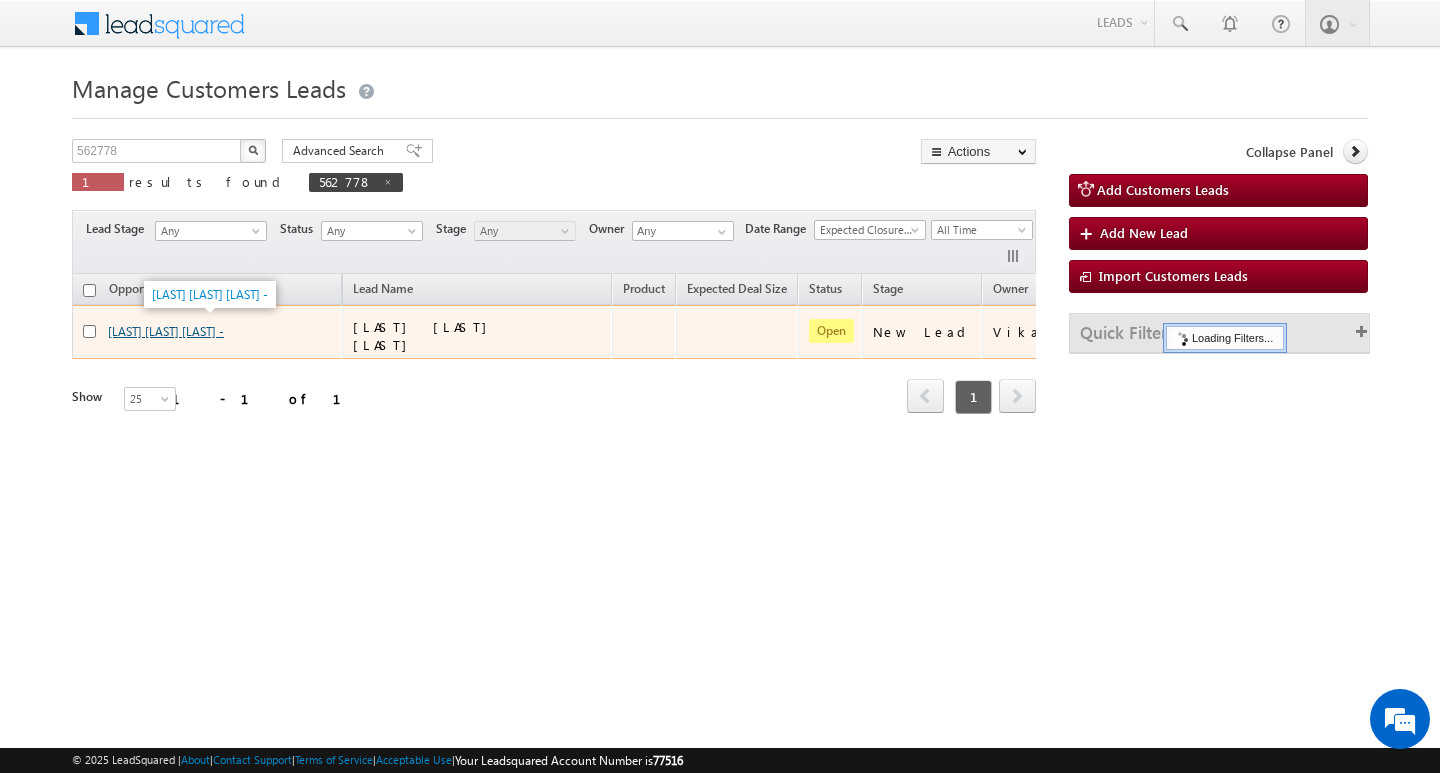 click on "[LAST] [LAST] [LAST]  -" at bounding box center (166, 331) 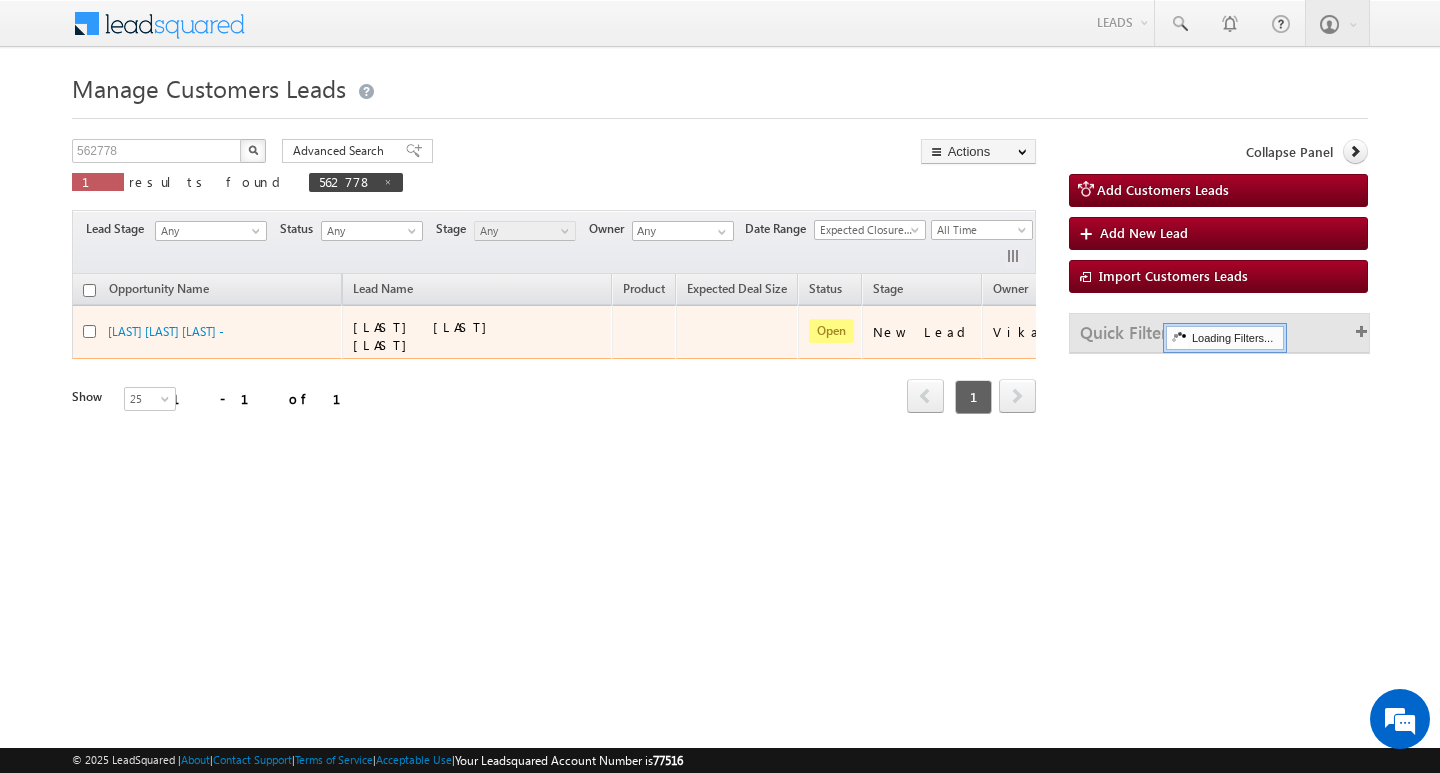 click on "Open" at bounding box center (831, 331) 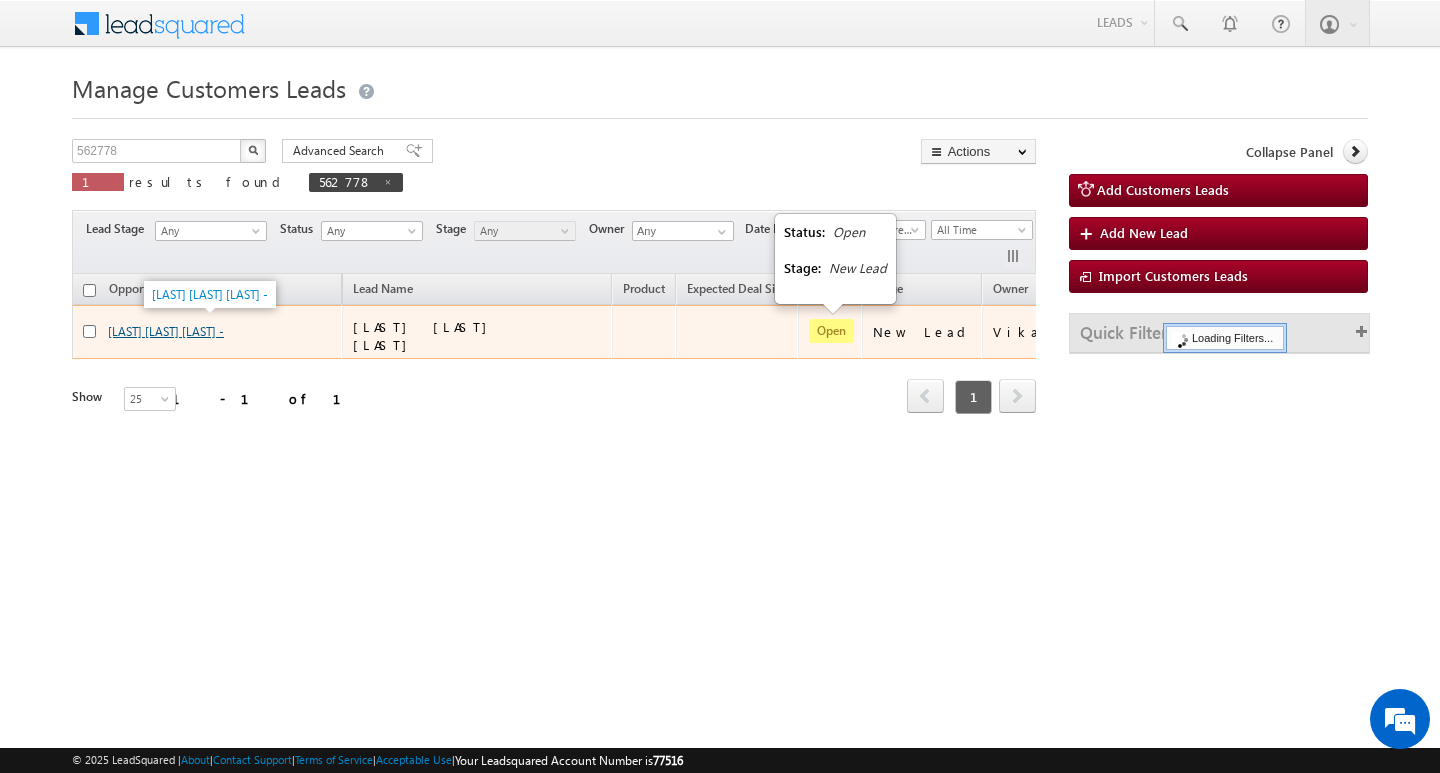 click on "[LAST] [LAST] [LAST]  -" at bounding box center [166, 331] 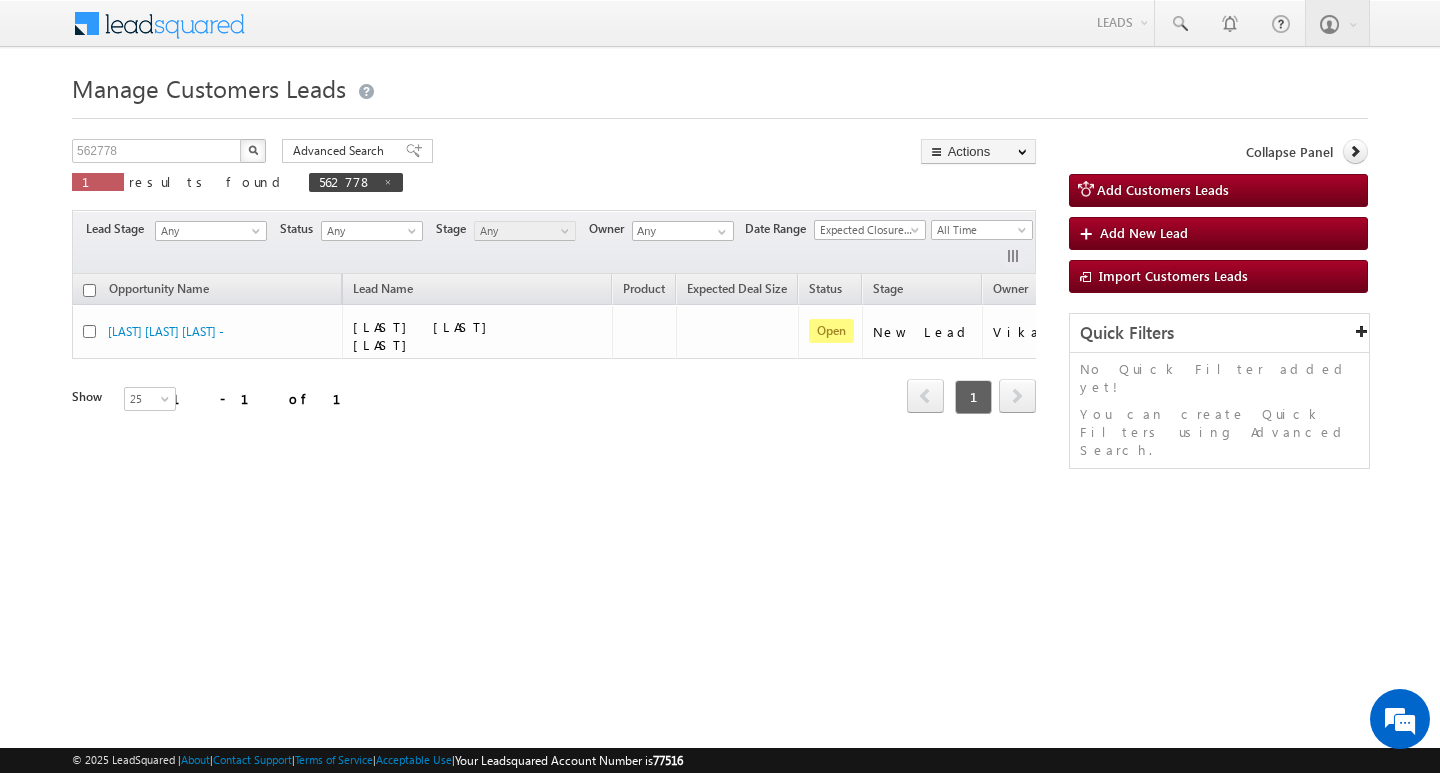 click on "Menu
[FIRST] [LAST]
[FIRST] .[DOMAIN]@[DOMAIN].[DOMAIN]" at bounding box center (720, 308) 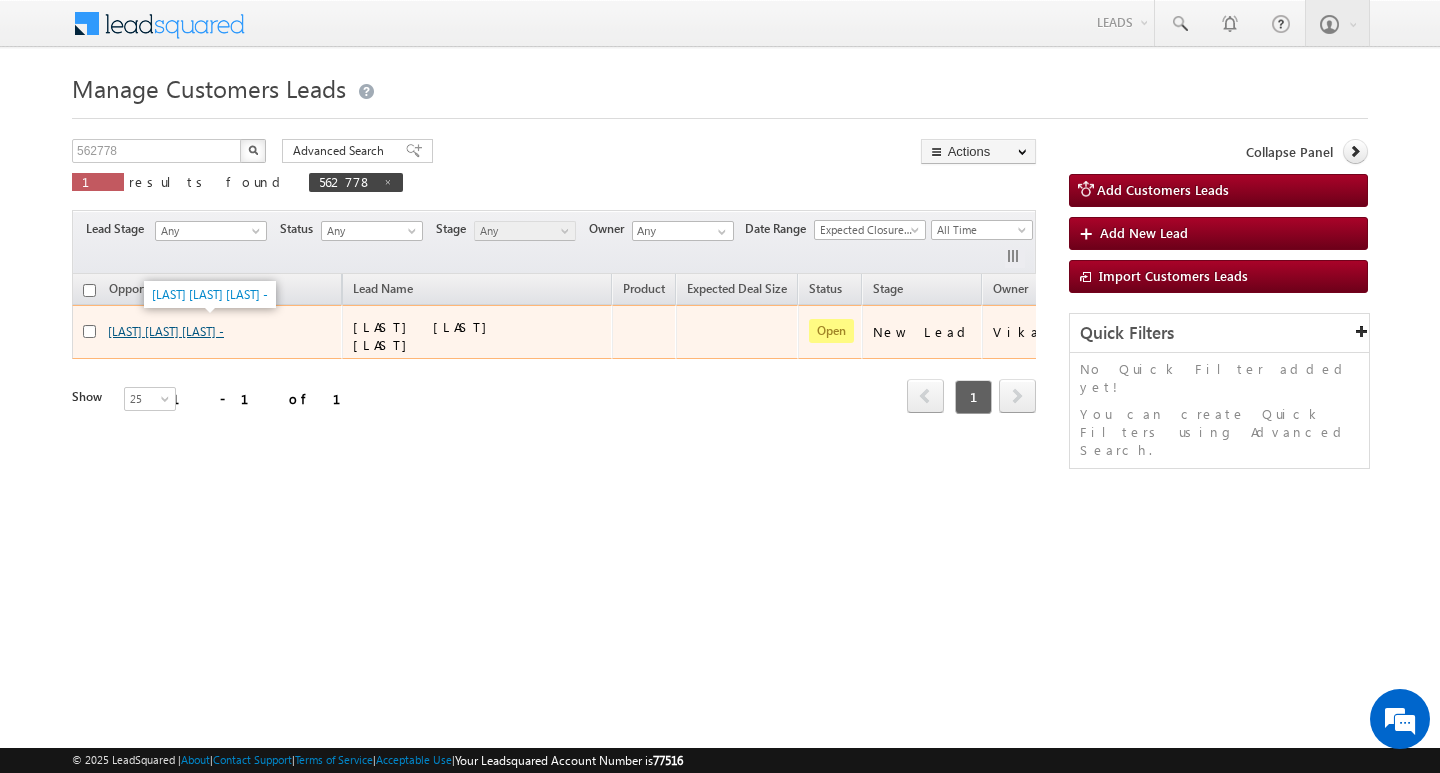 click on "[LAST] [LAST] [LAST]  -" at bounding box center [166, 331] 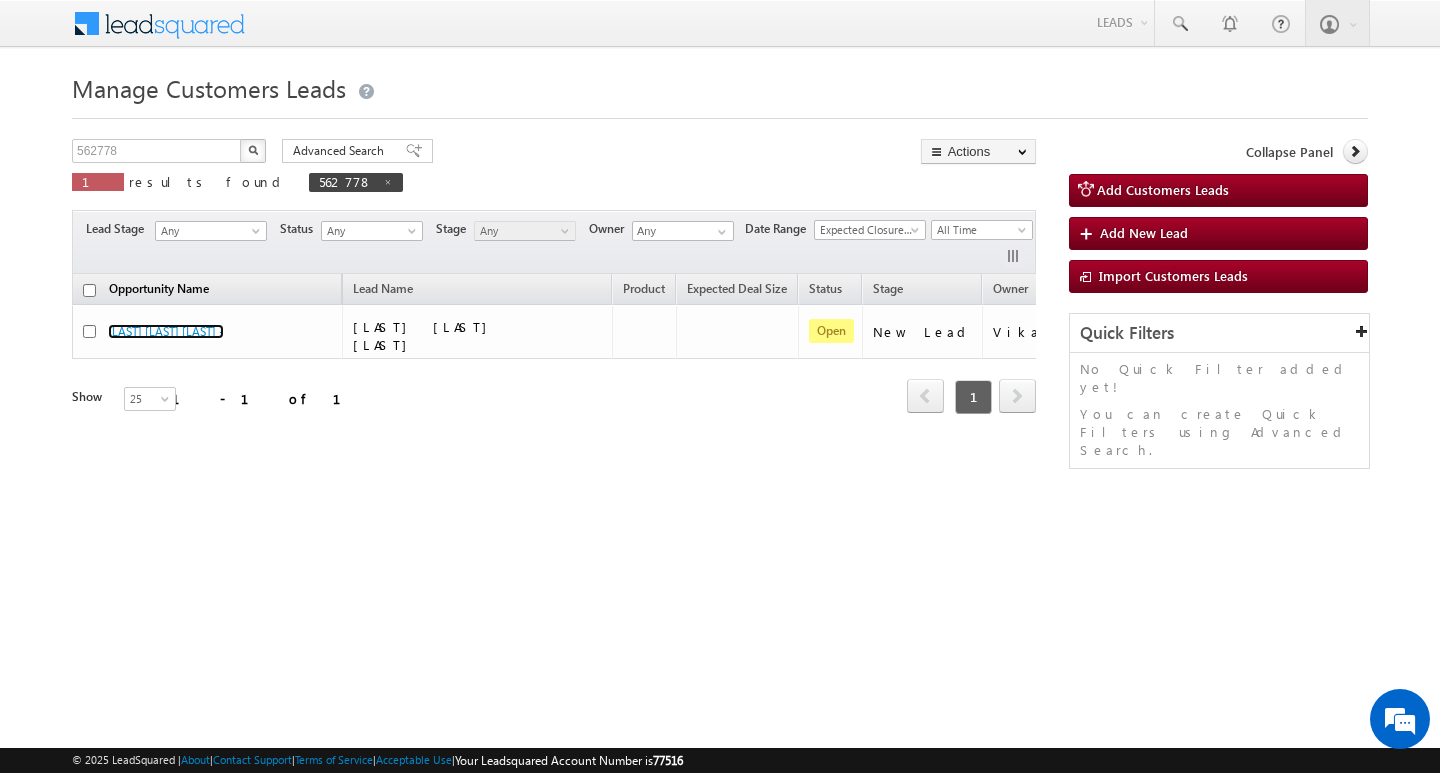 click on "Opportunity Name" at bounding box center [159, 288] 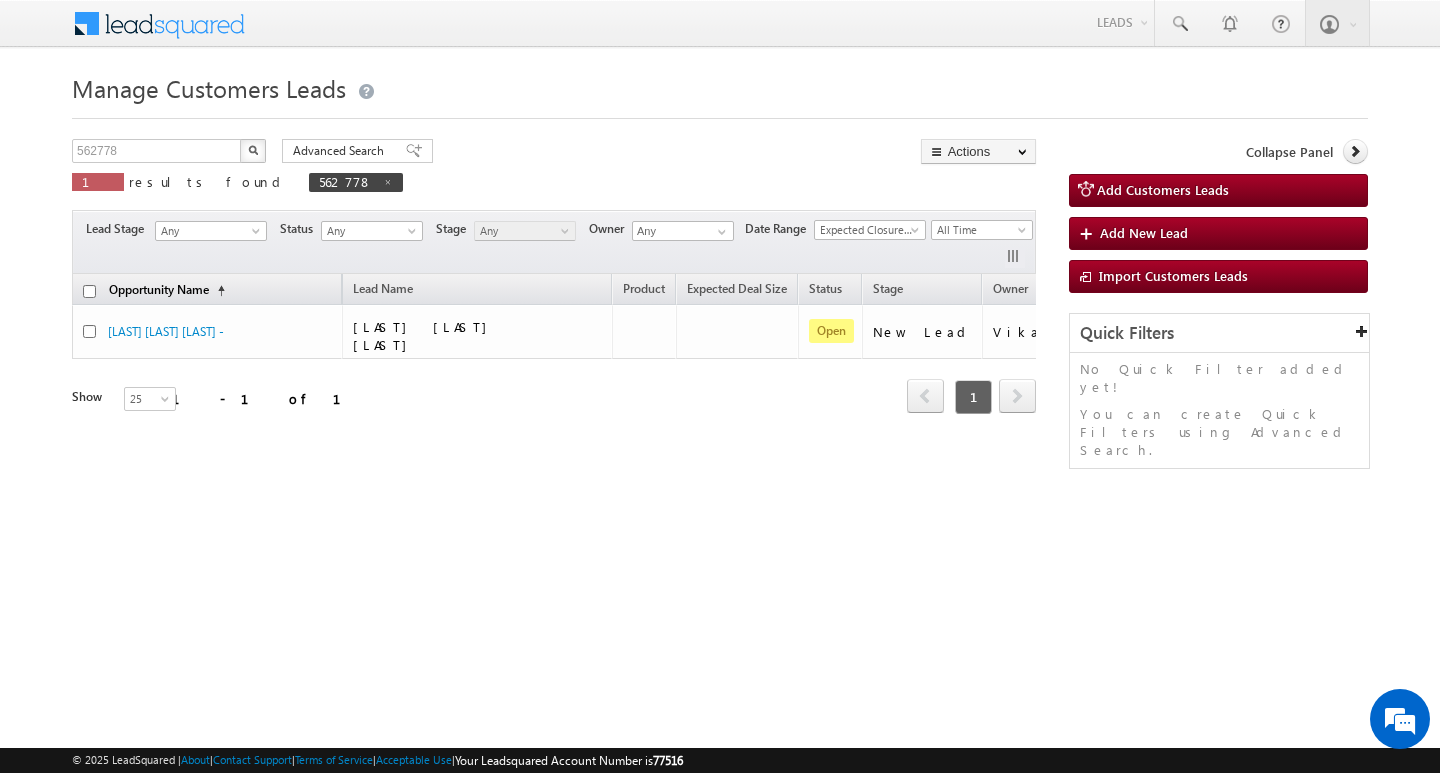 click on "Opportunity Name" at bounding box center (159, 289) 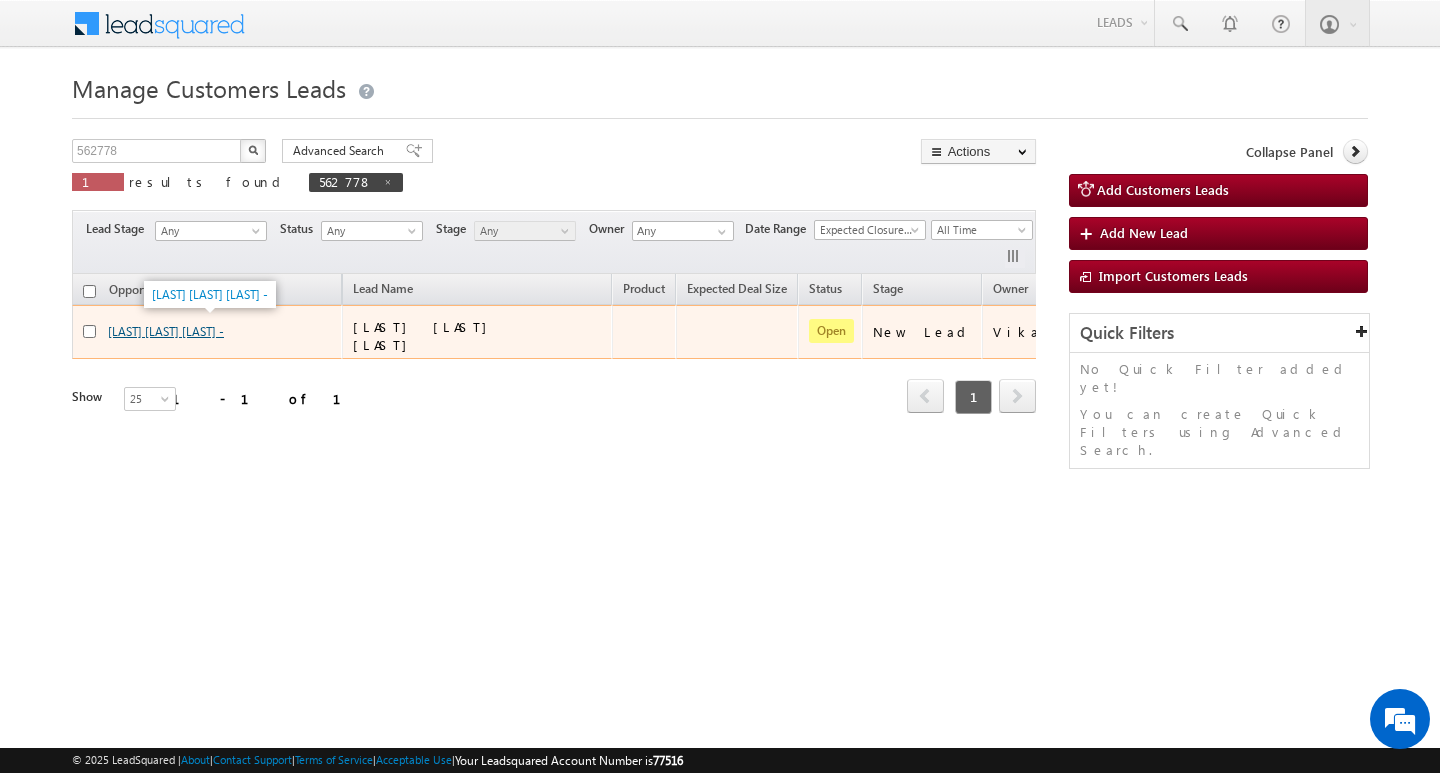 click on "[LAST] [LAST] [LAST]  -" at bounding box center (166, 331) 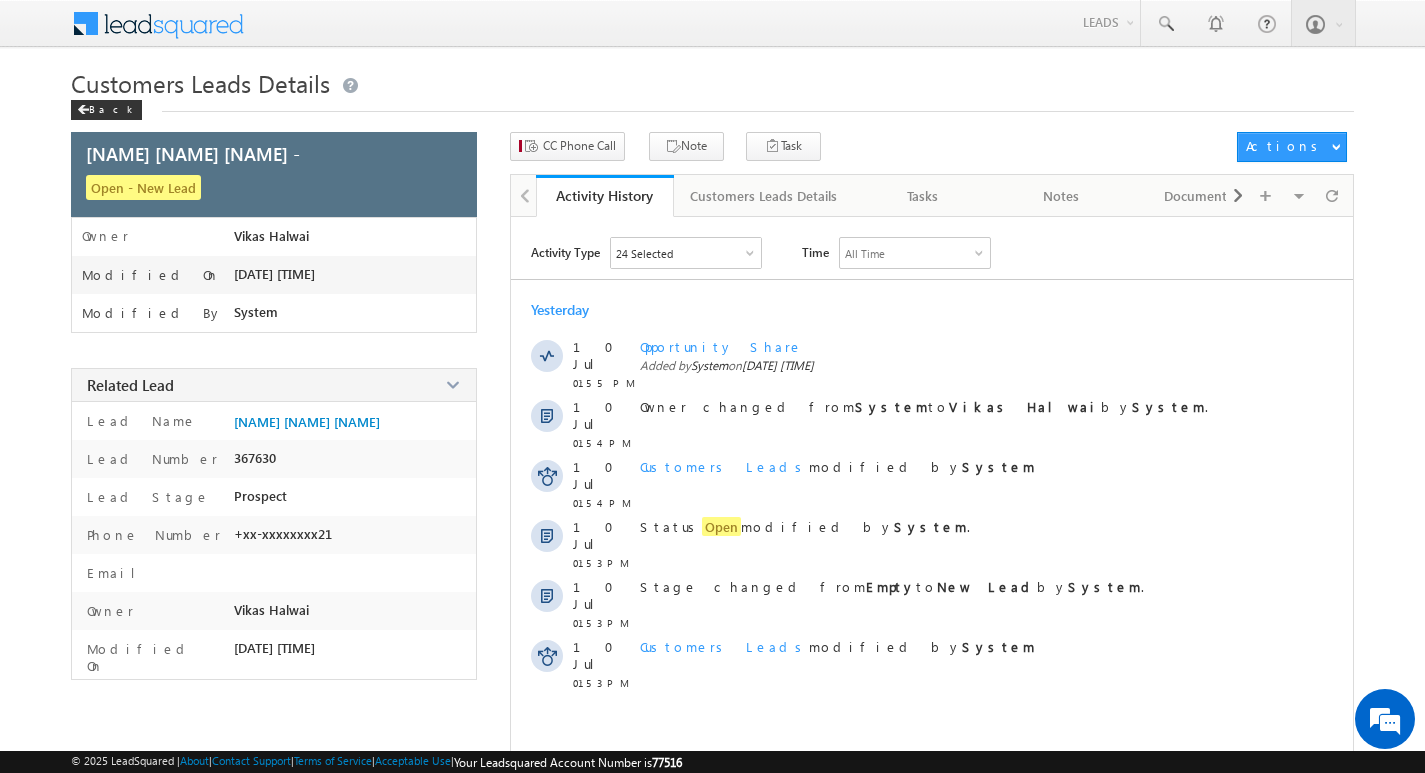 scroll, scrollTop: 0, scrollLeft: 0, axis: both 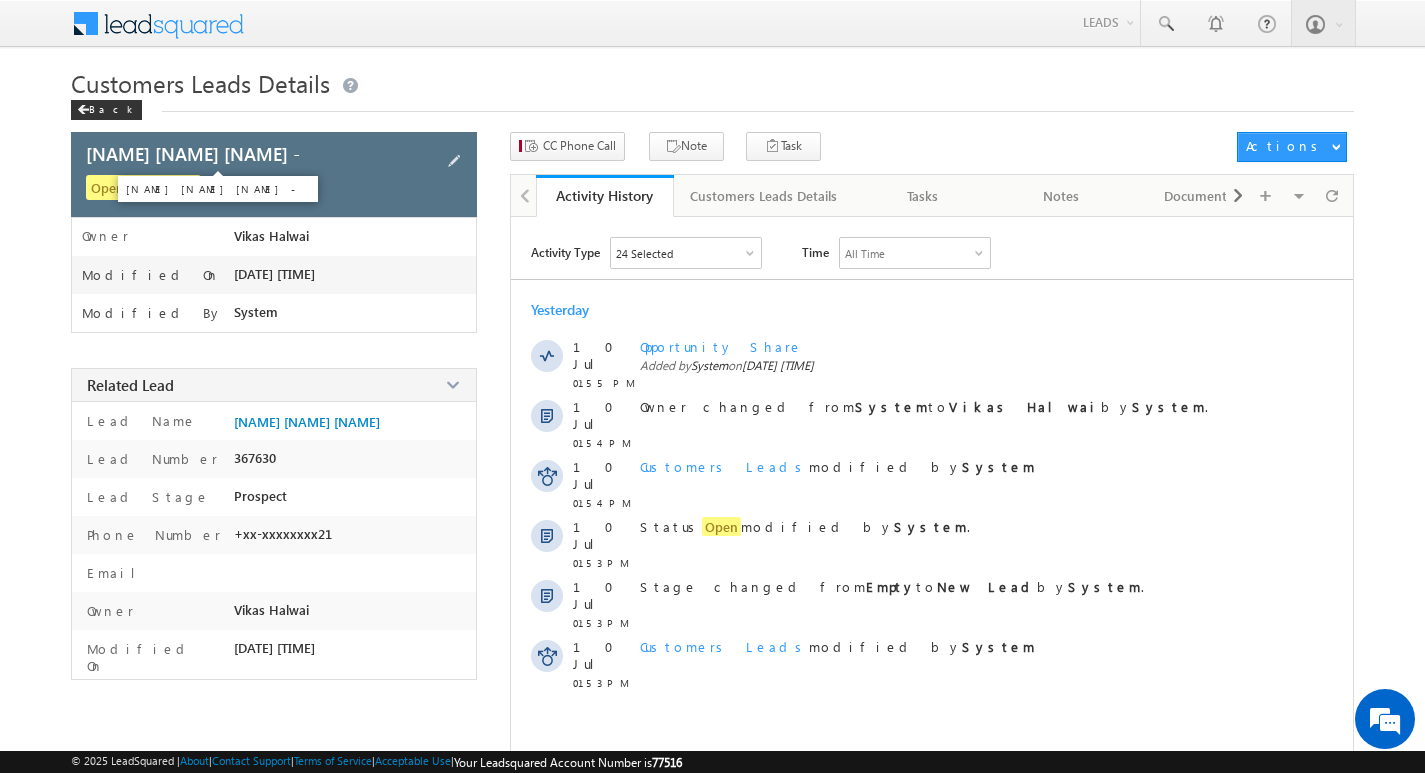click on "[LAST] [LAST] [LAST]  -" at bounding box center (193, 153) 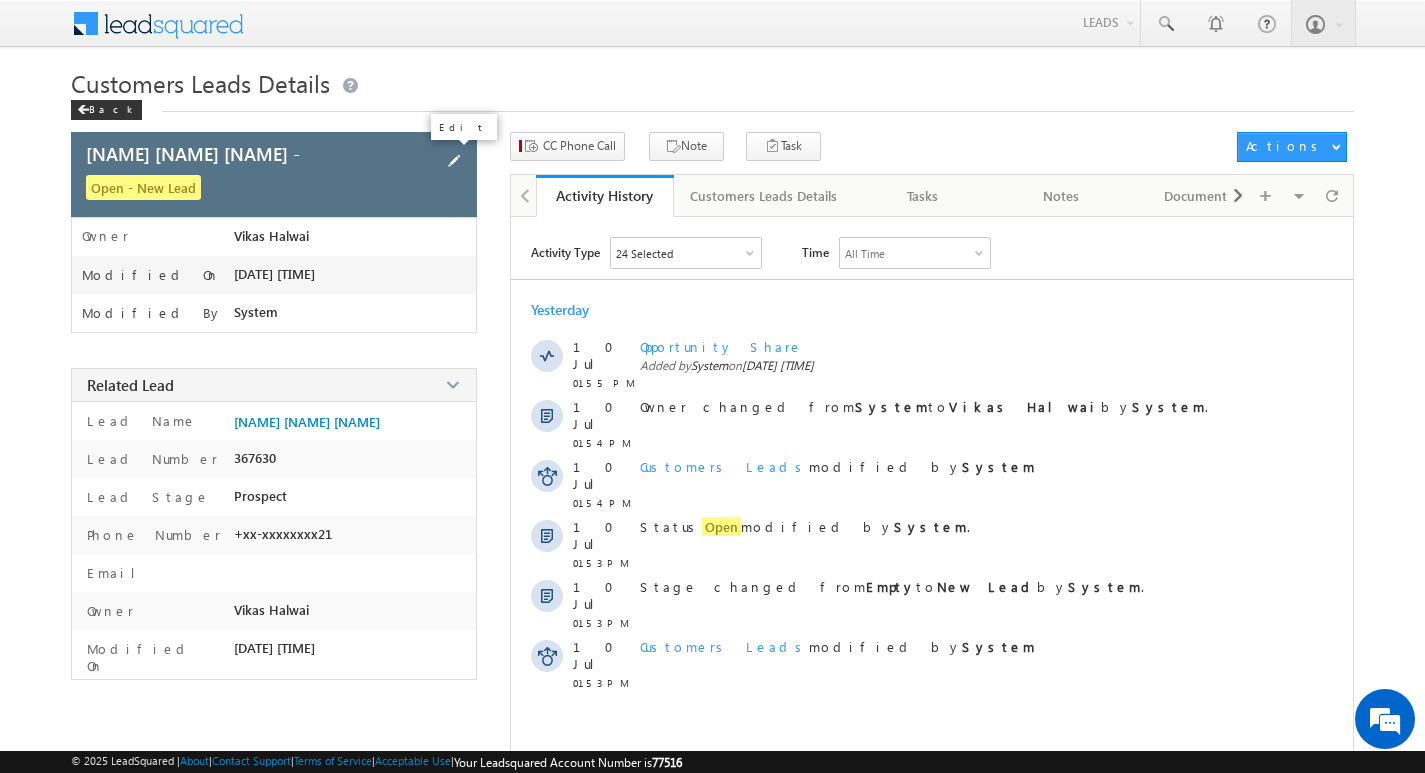click at bounding box center [454, 161] 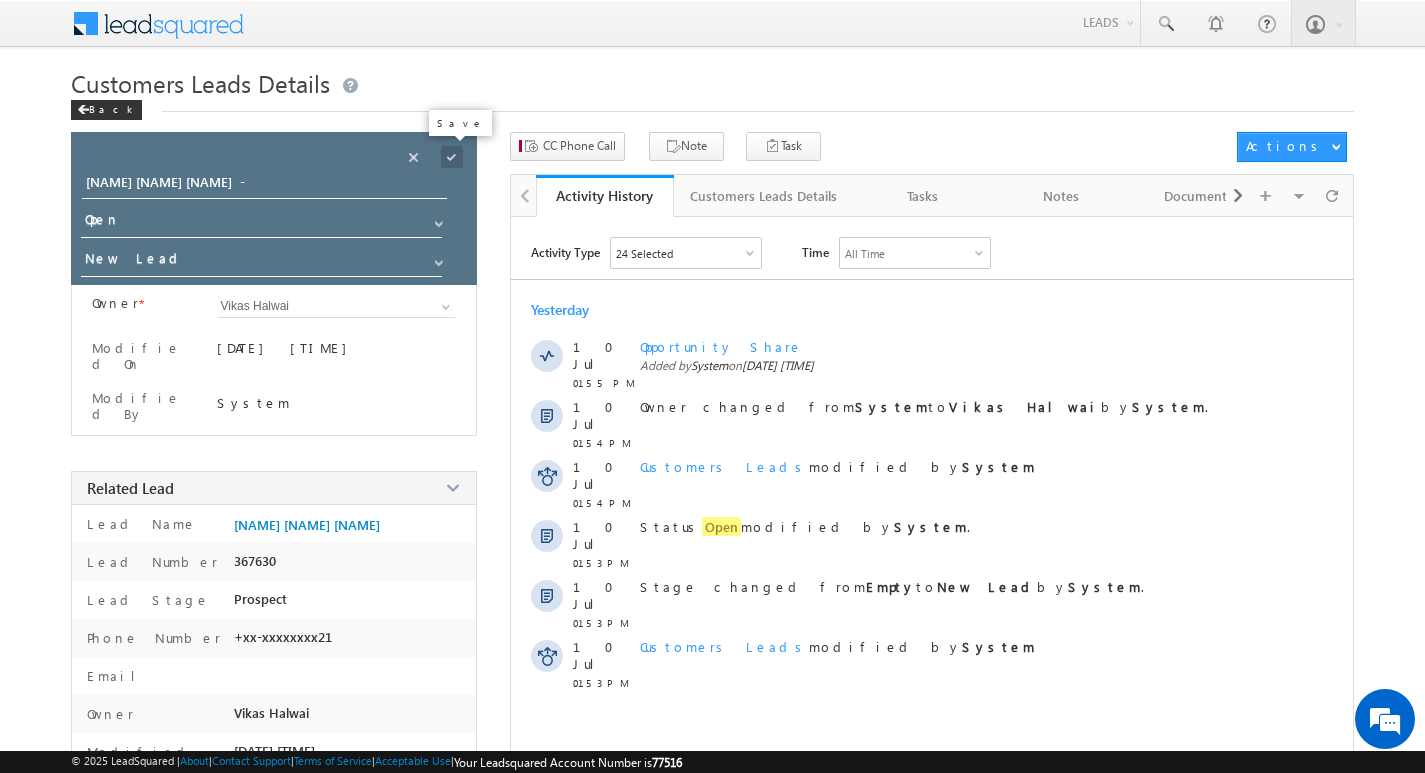 click at bounding box center (452, 157) 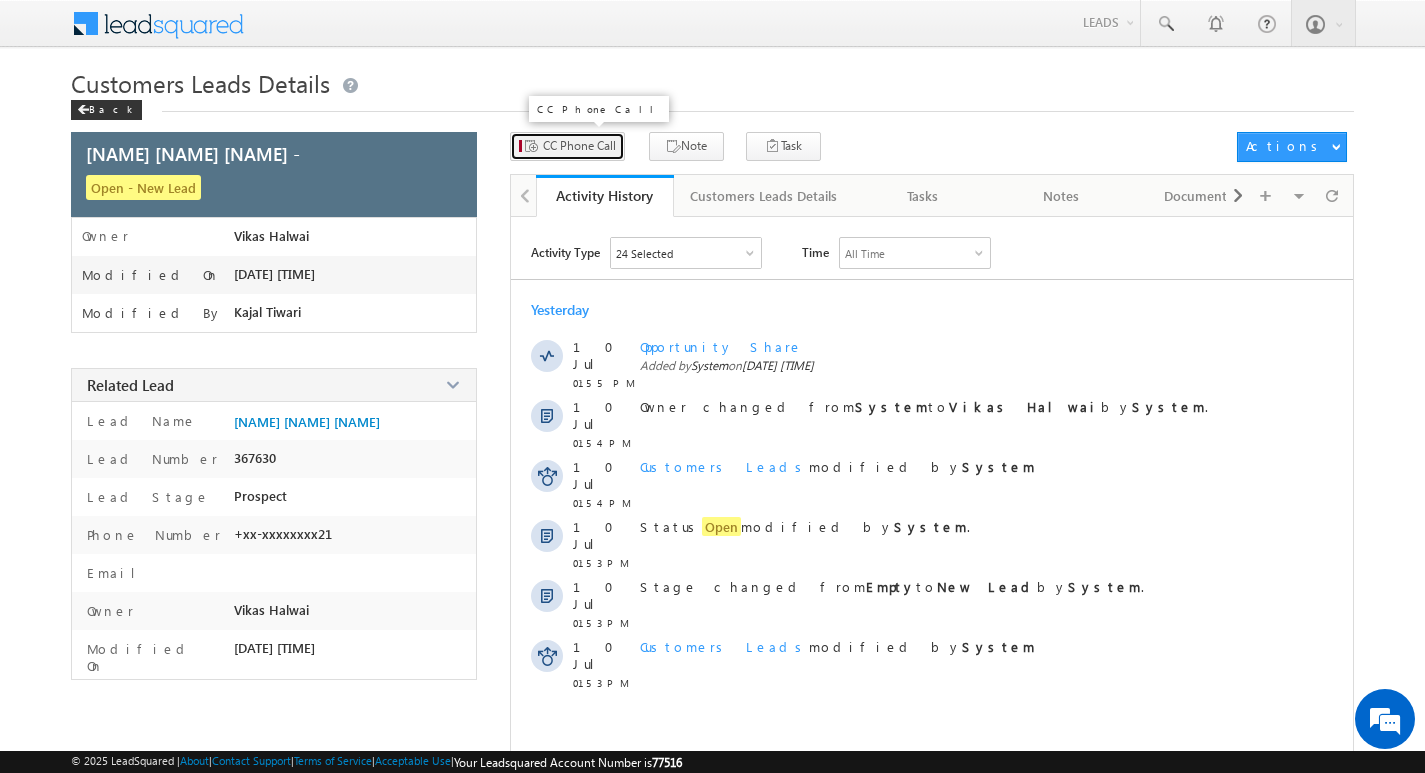 click on "CC Phone Call" at bounding box center (579, 146) 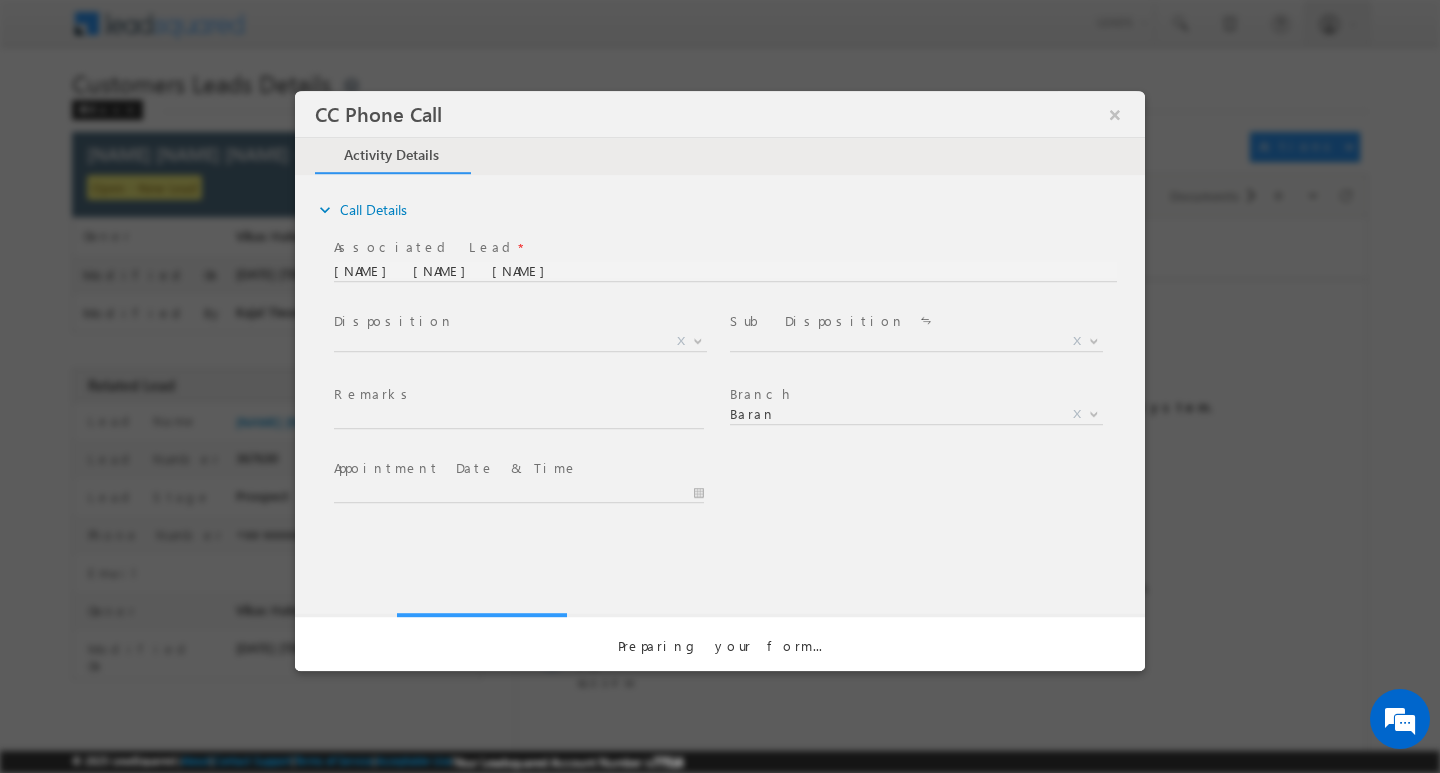 scroll, scrollTop: 0, scrollLeft: 0, axis: both 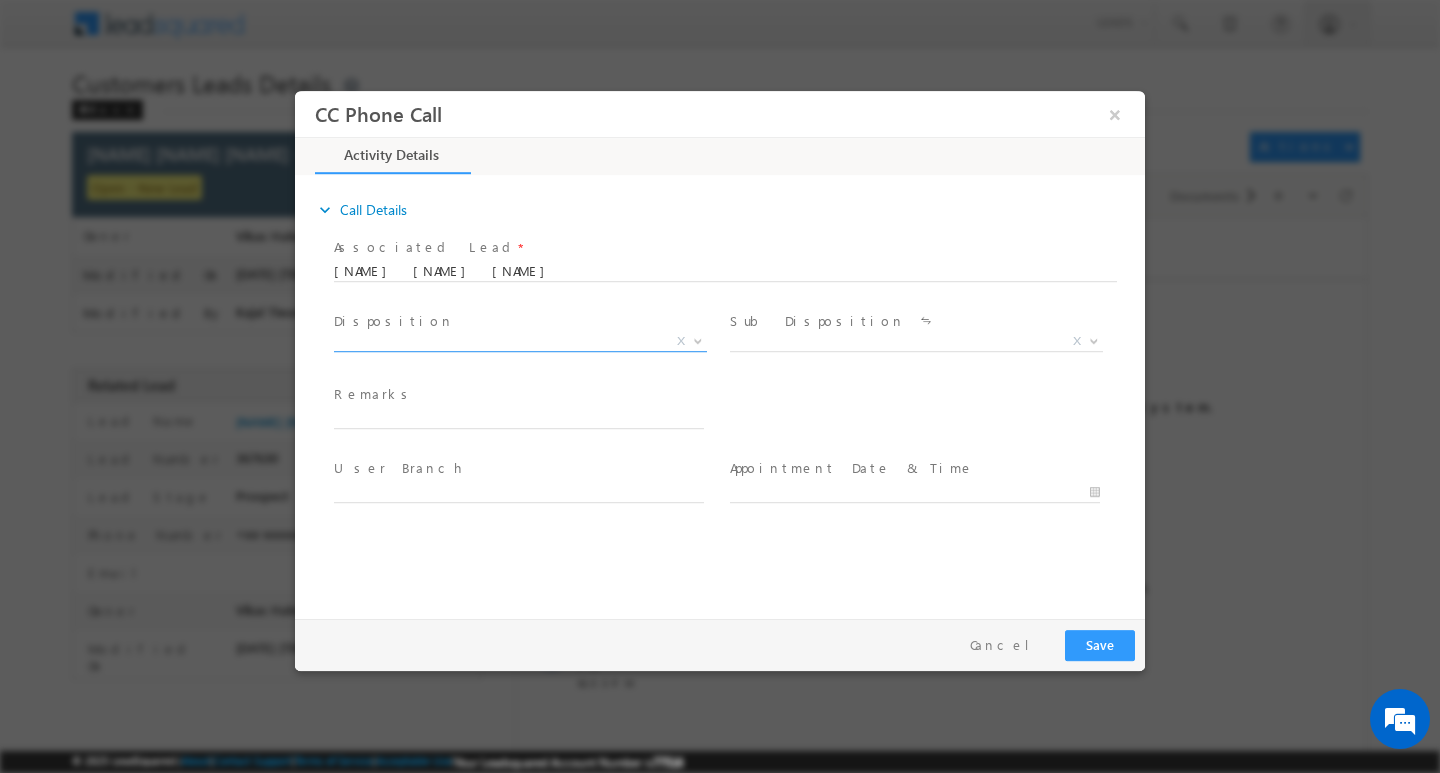 click at bounding box center (698, 339) 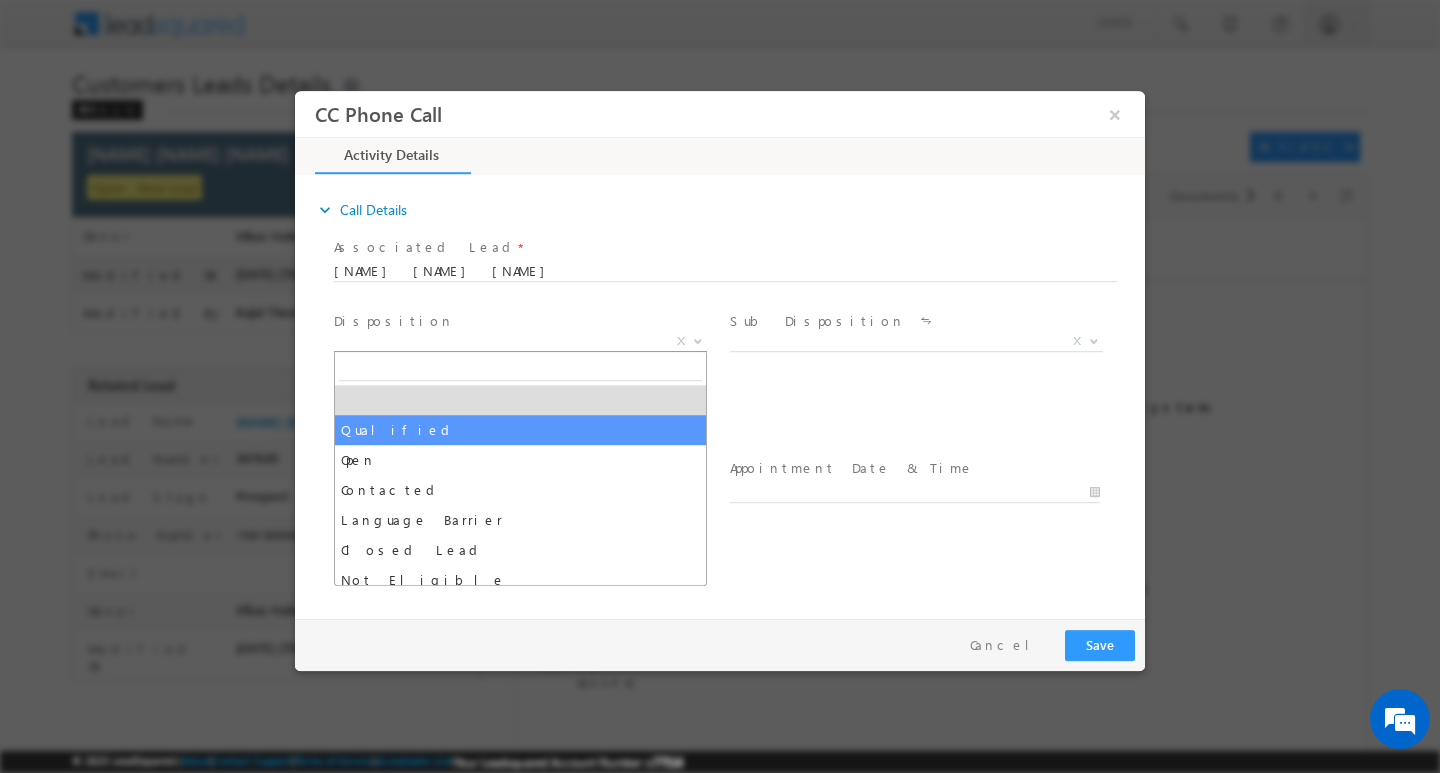 select on "Qualified" 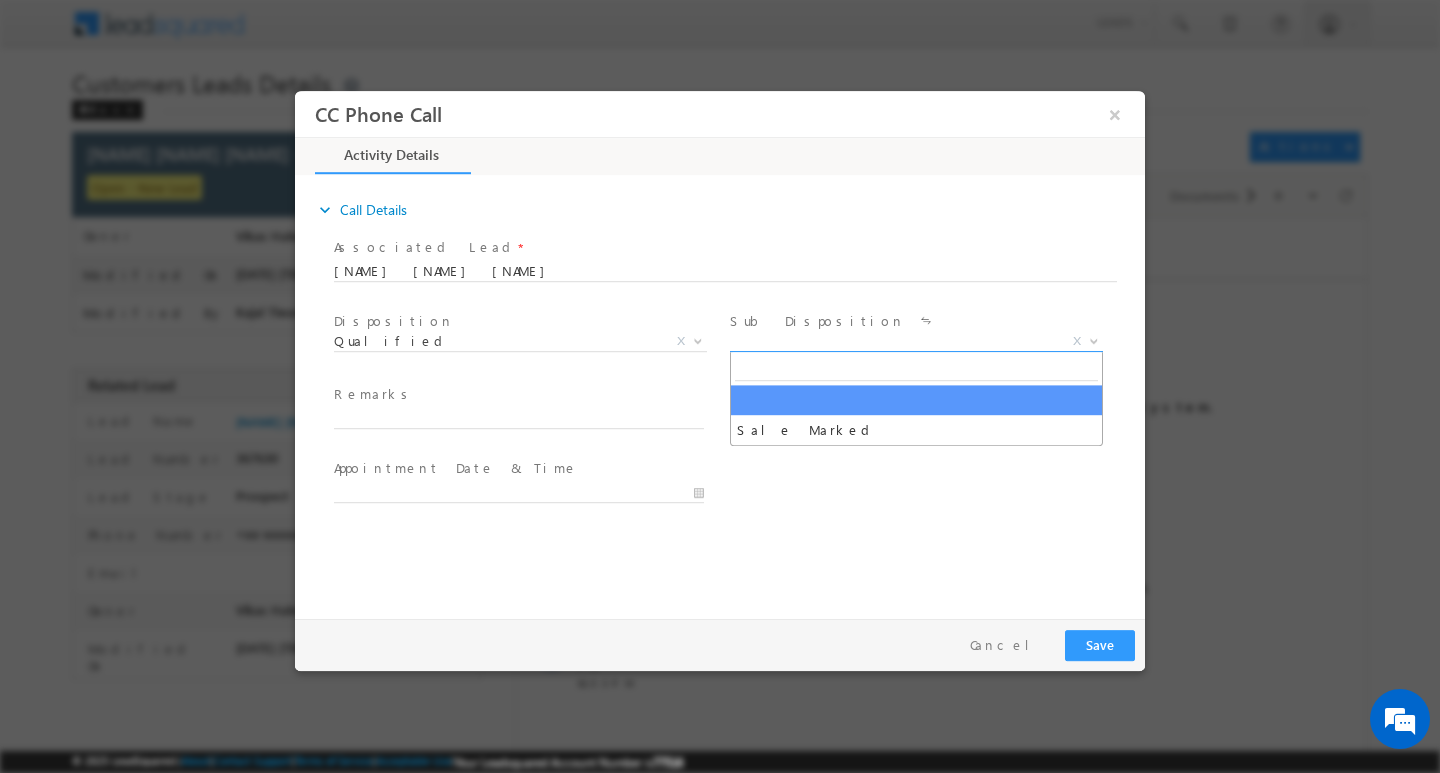 click at bounding box center (1094, 339) 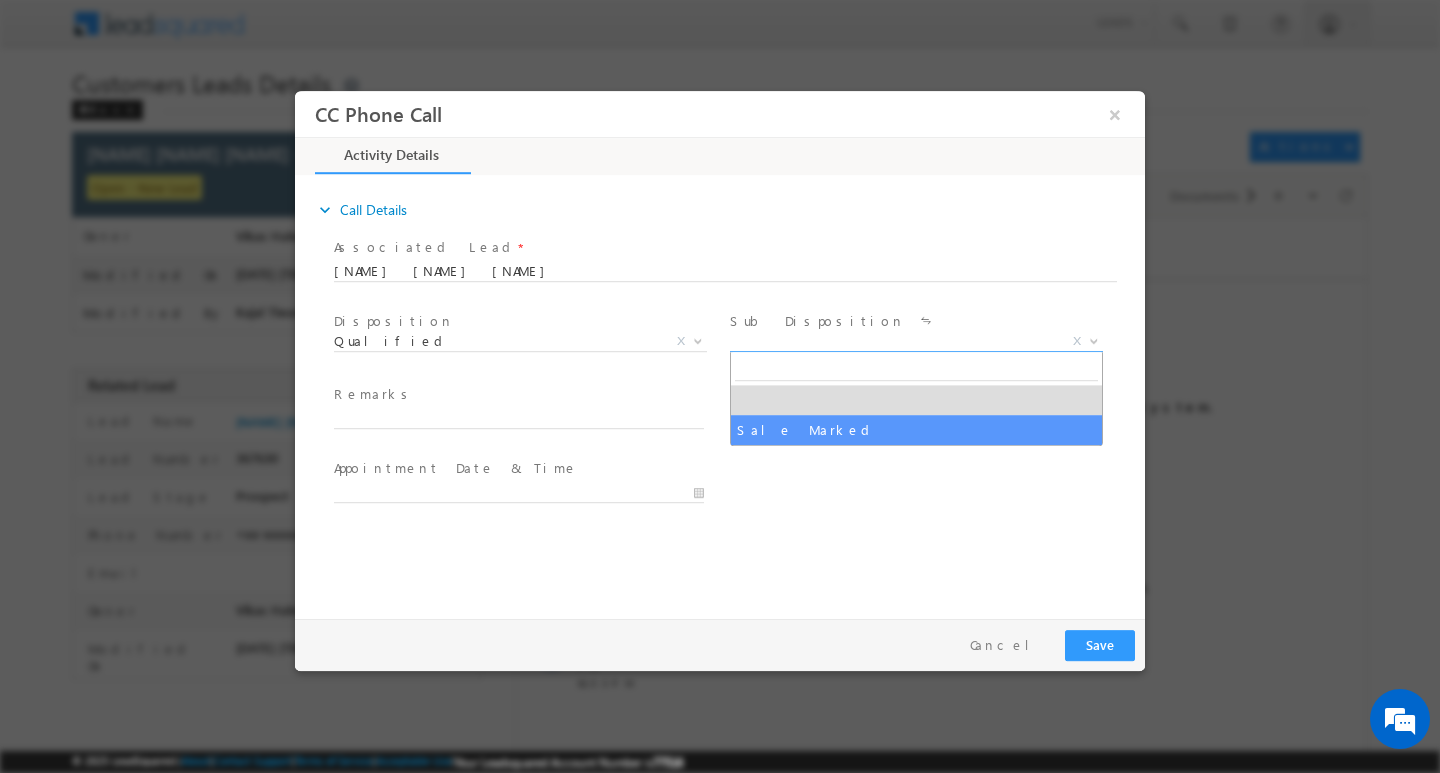 select on "Sale Marked" 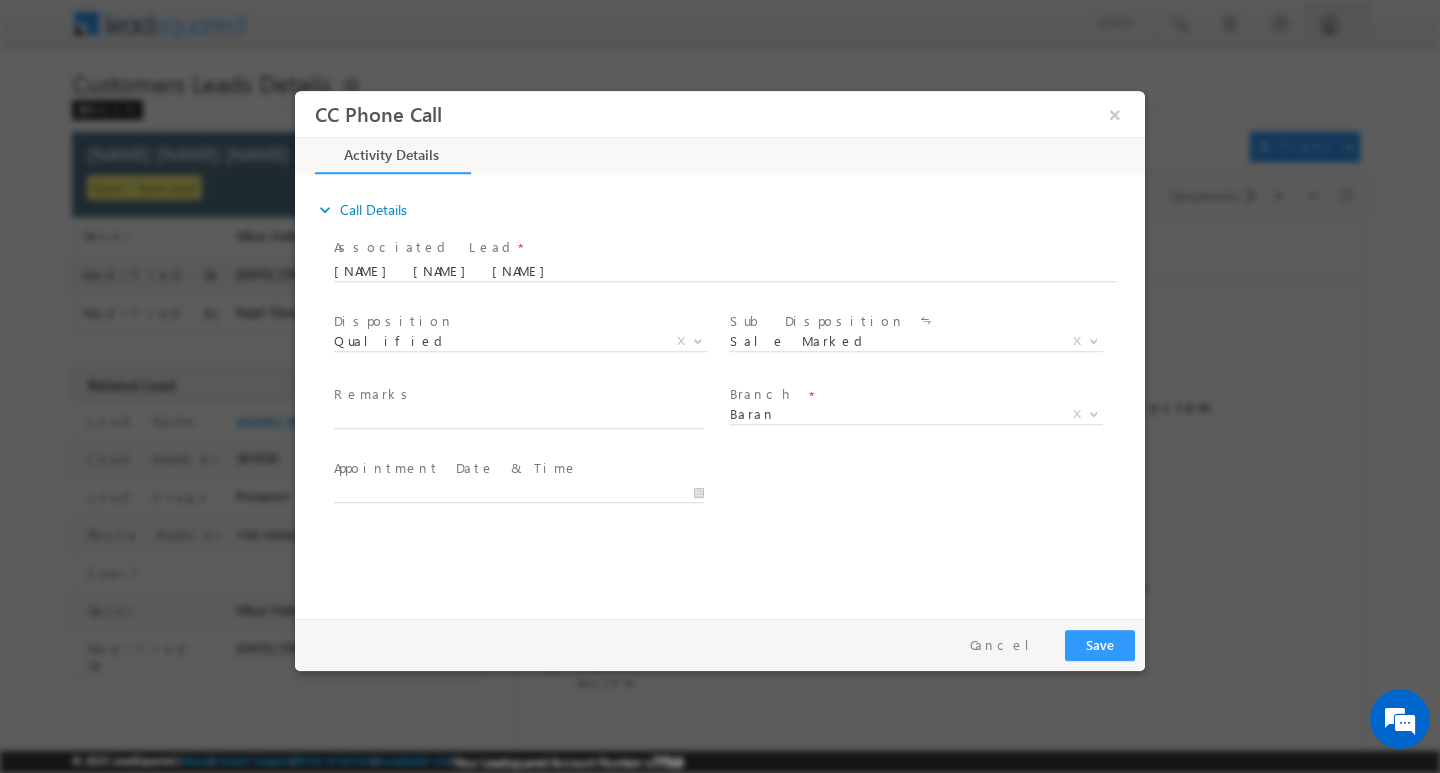 click on "Remarks
*" at bounding box center [518, 395] 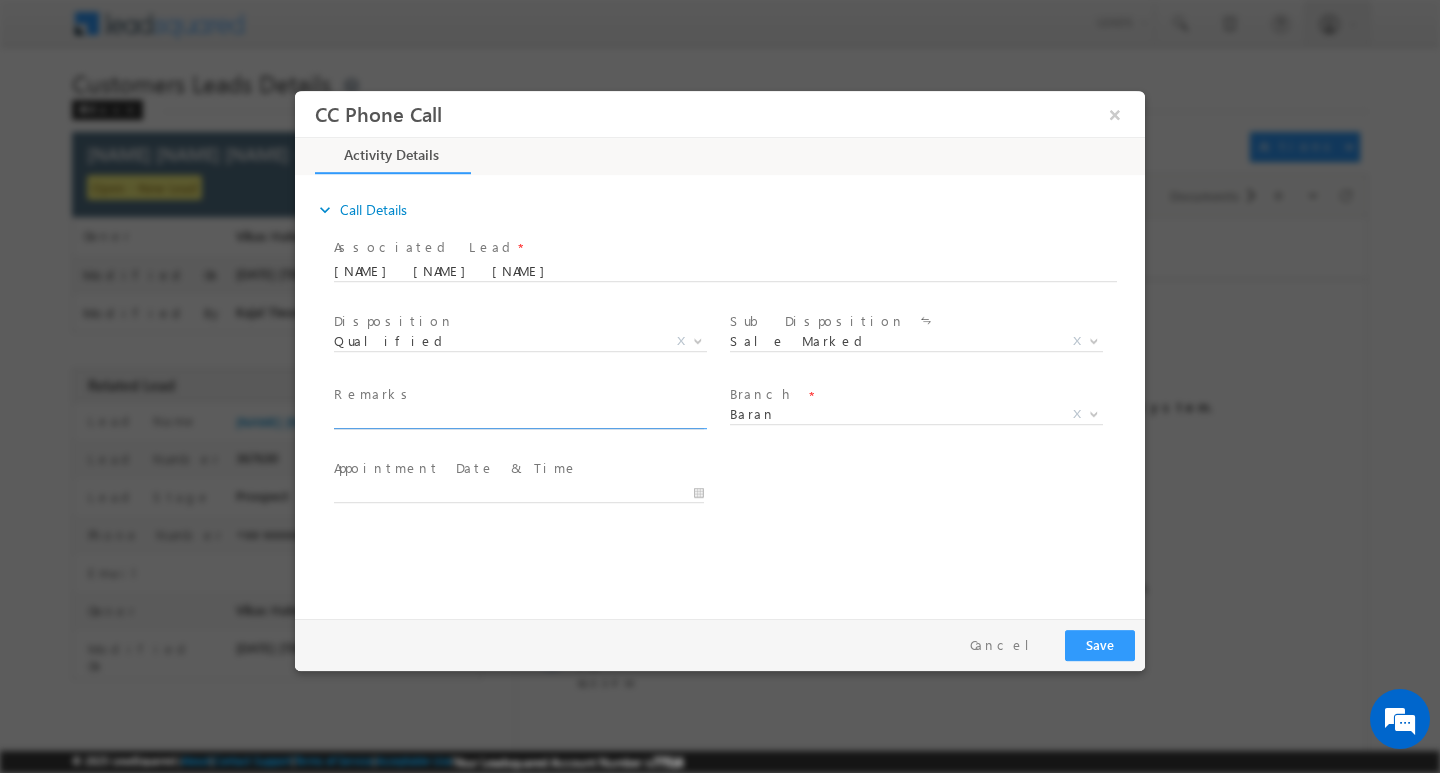 click at bounding box center (519, 418) 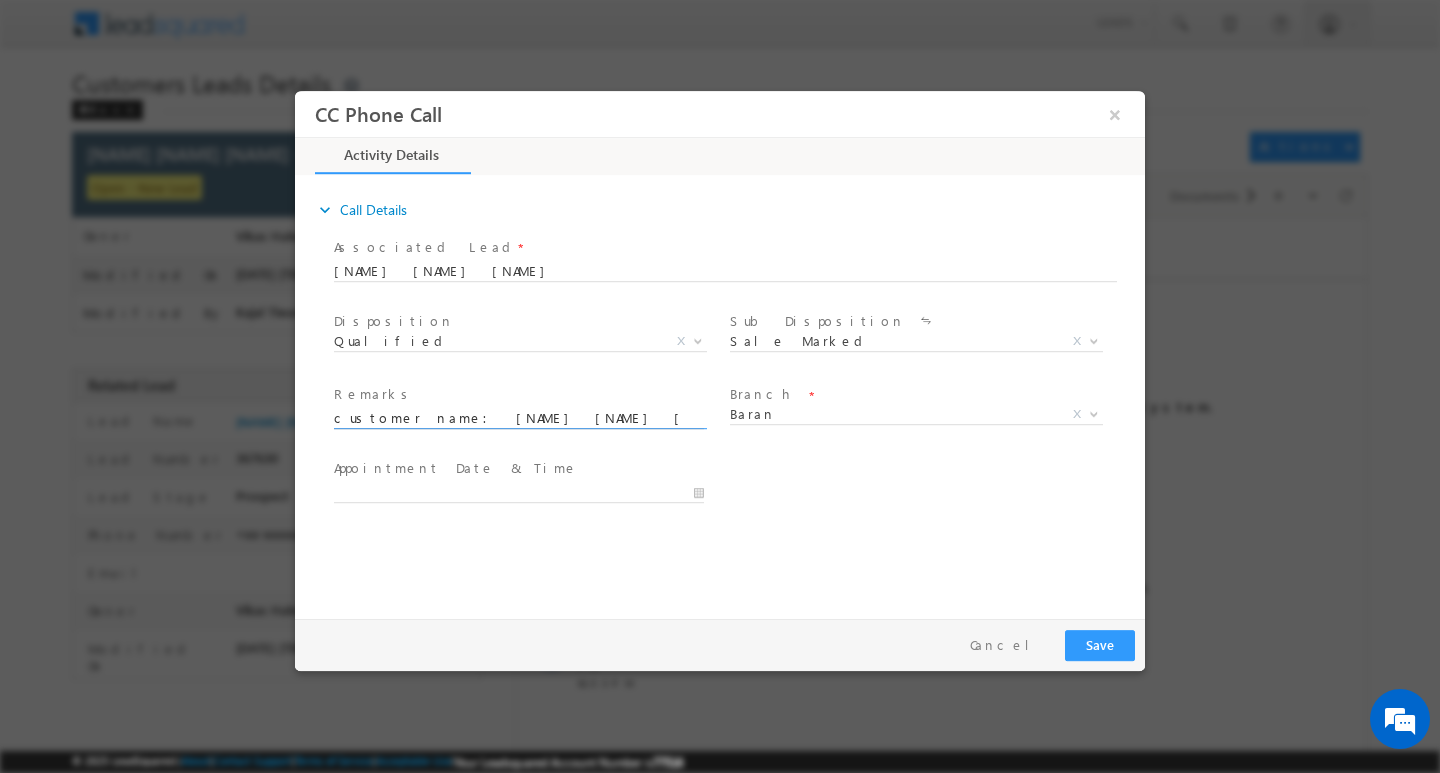 scroll, scrollTop: 0, scrollLeft: 819, axis: horizontal 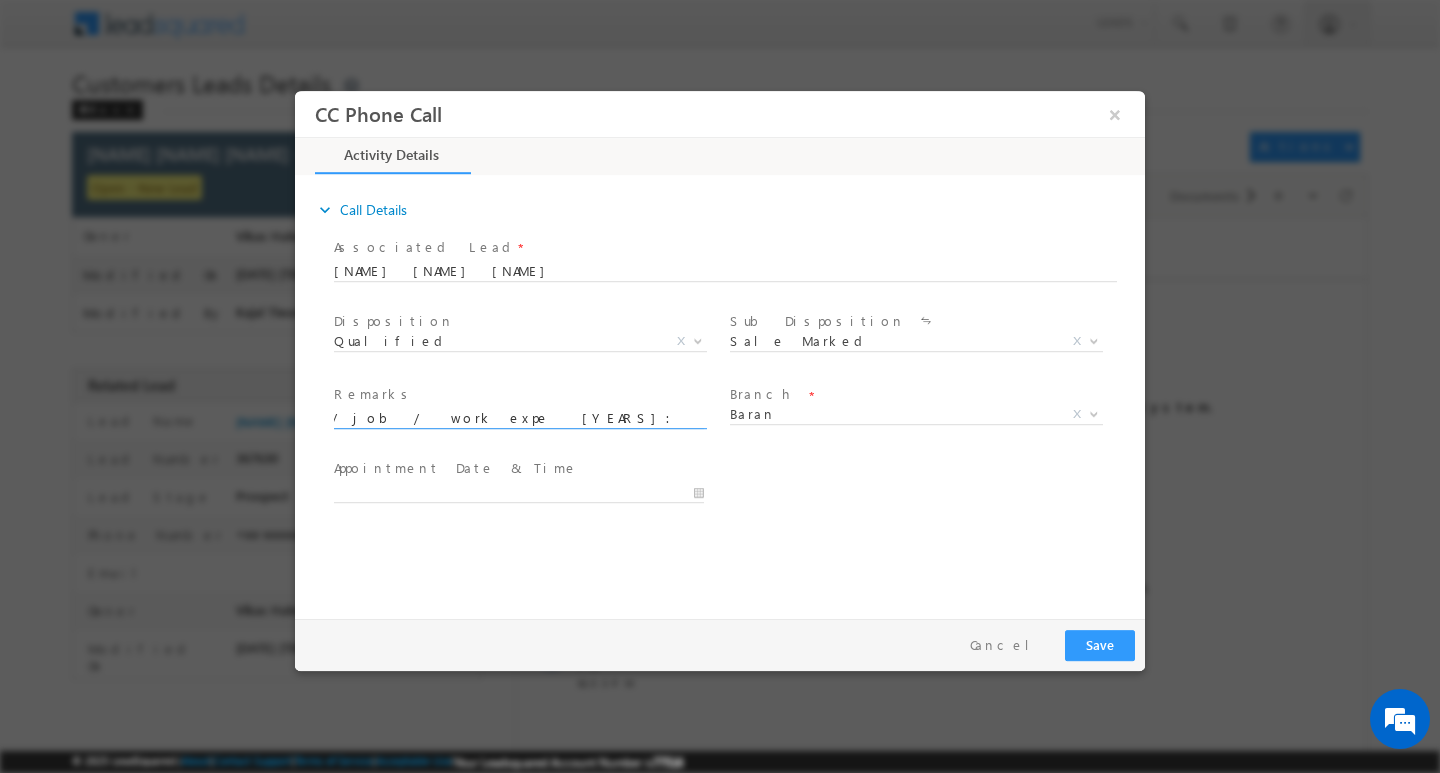 type on "customer name: Lk Saini Emitra Mau/ ag 26/ mothe income  12k / job /  work expe  19: property type gp / loan type  construction / loan amount 7l / add : mangoral pramri school  baran / pincode 32521" 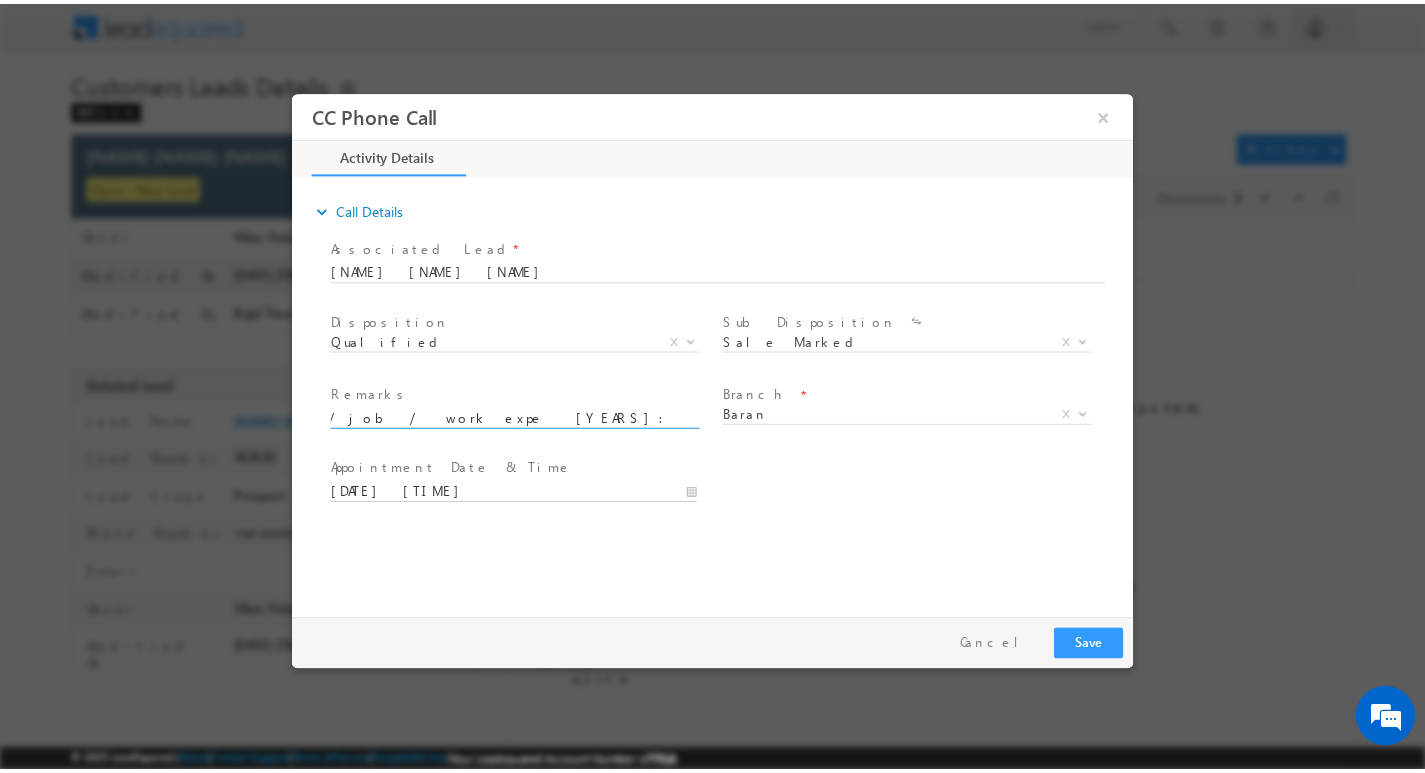 scroll, scrollTop: 0, scrollLeft: 0, axis: both 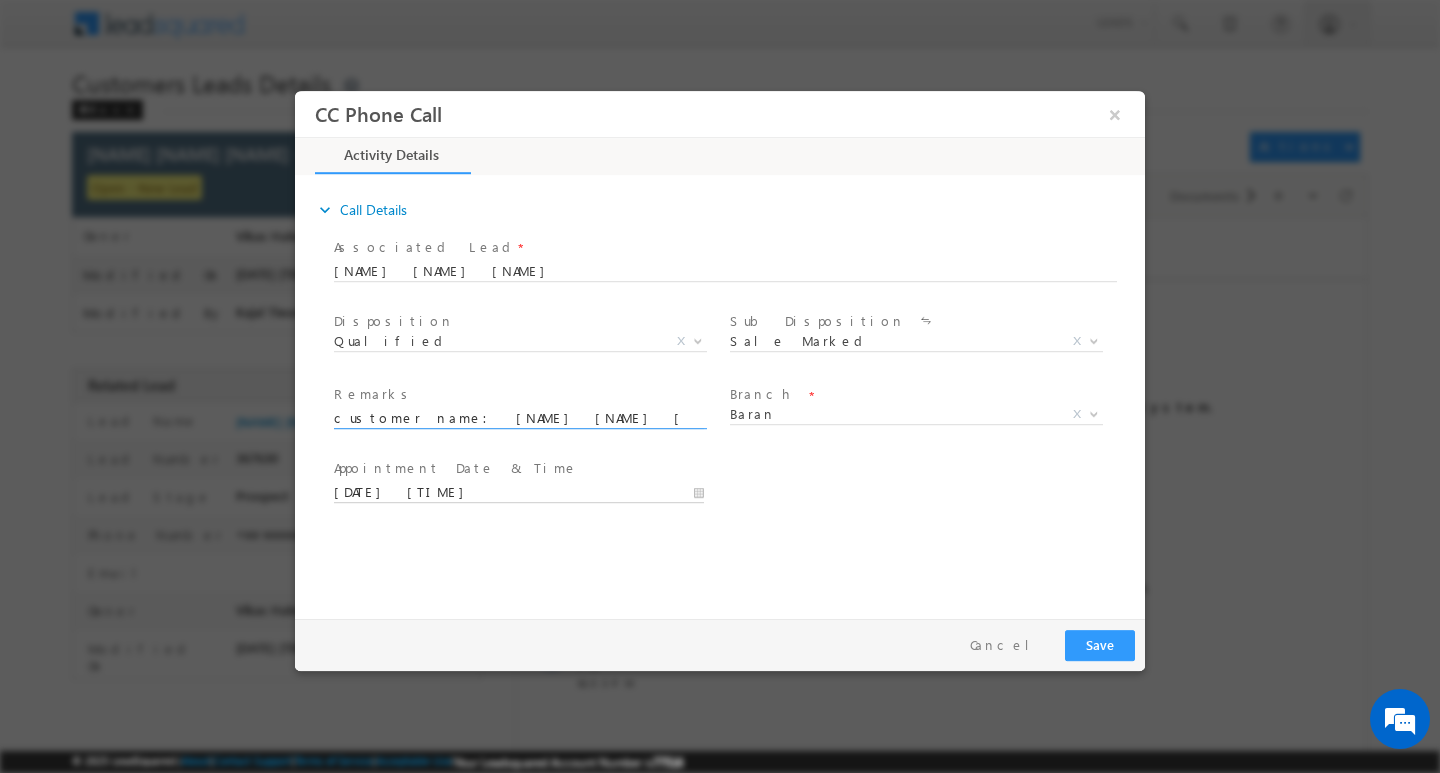 click on "07/11/2025 5:58 PM" at bounding box center [519, 492] 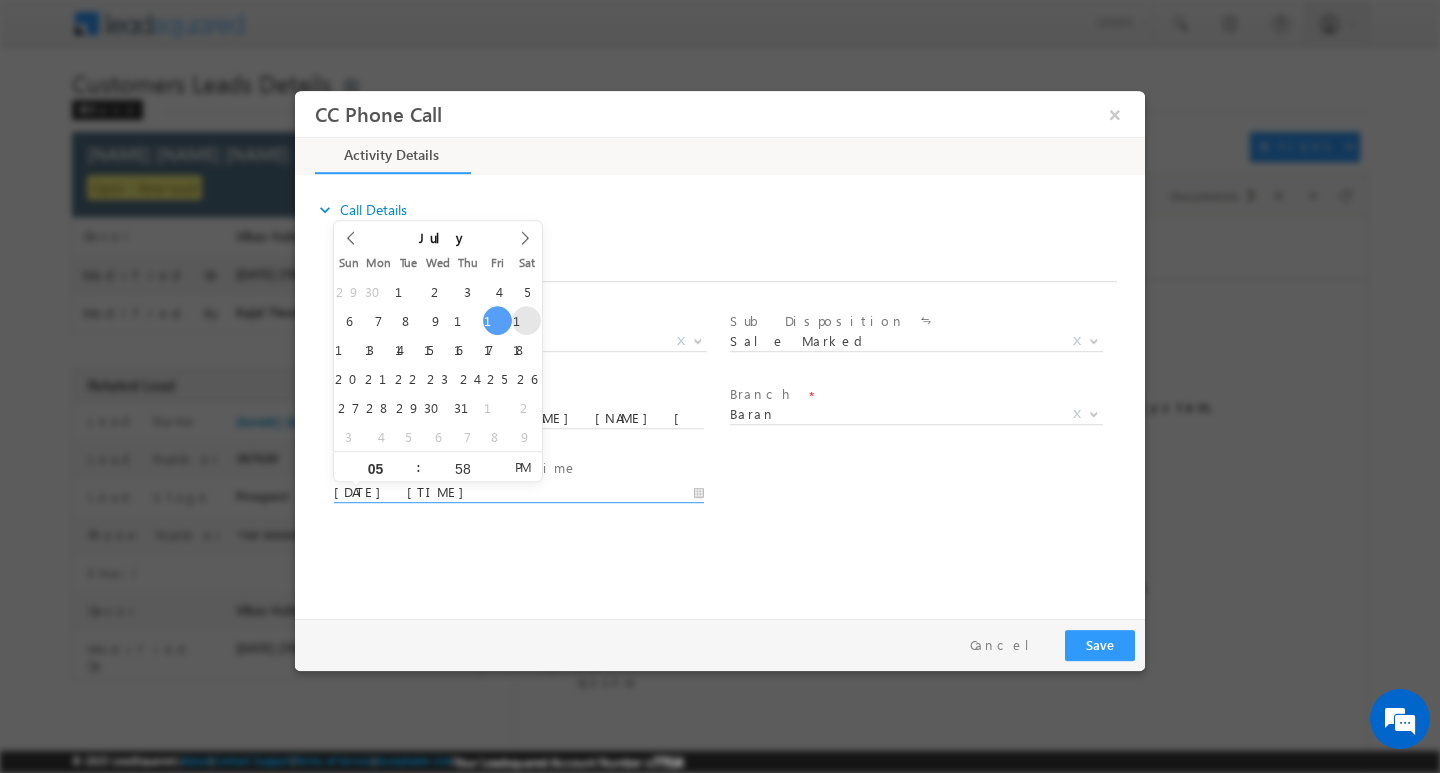type on "07/12/2025 5:58 PM" 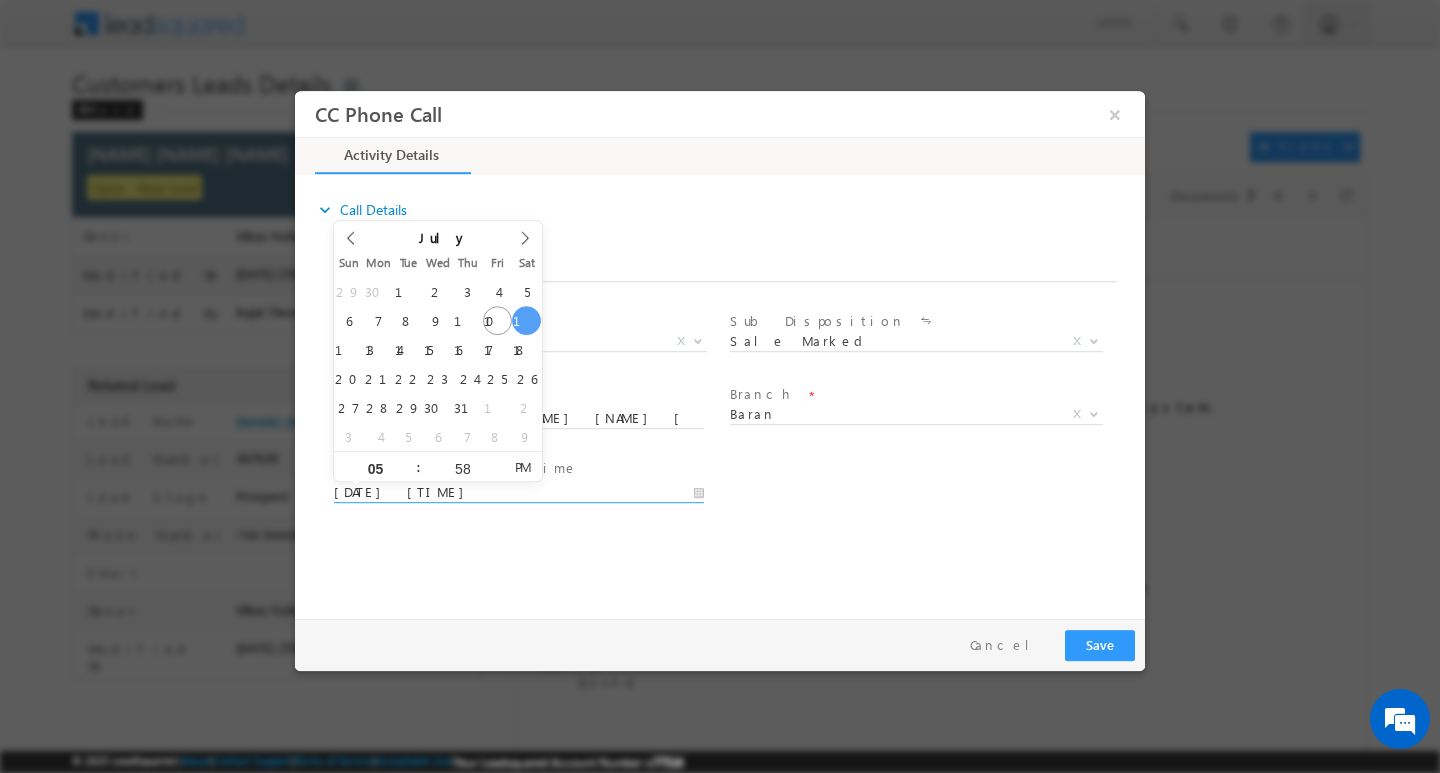 click on "07/12/2025 5:58 PM" at bounding box center [519, 492] 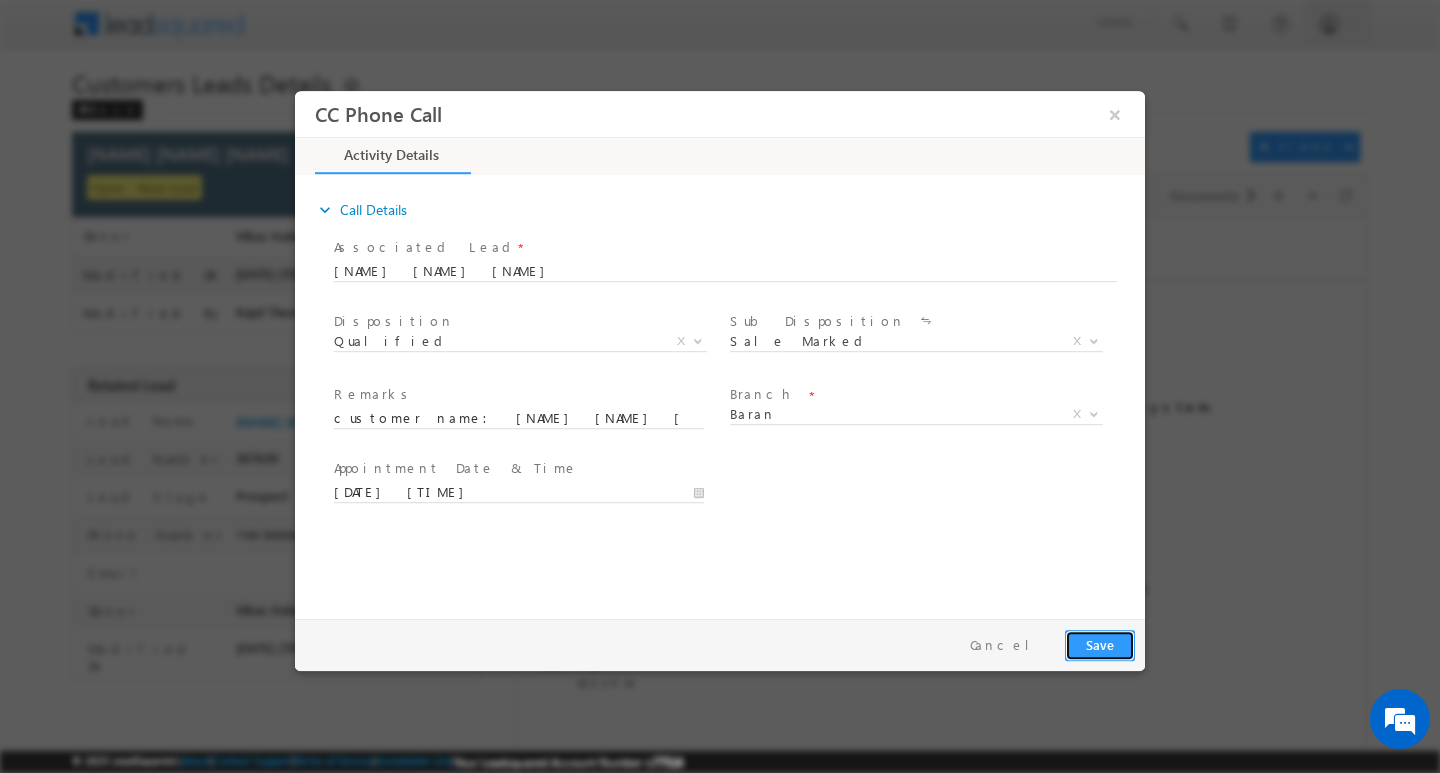 click on "Save" at bounding box center (1100, 644) 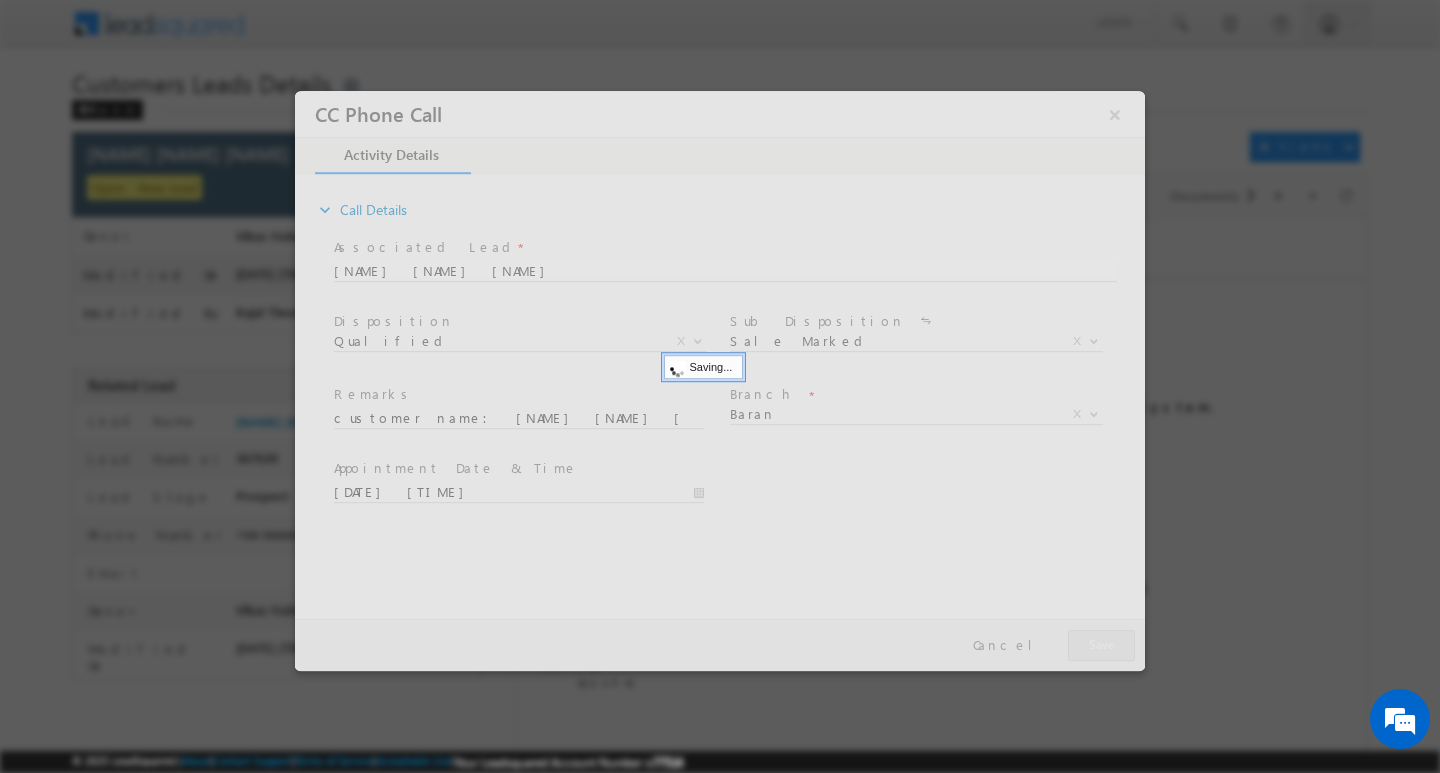 click at bounding box center (720, 380) 